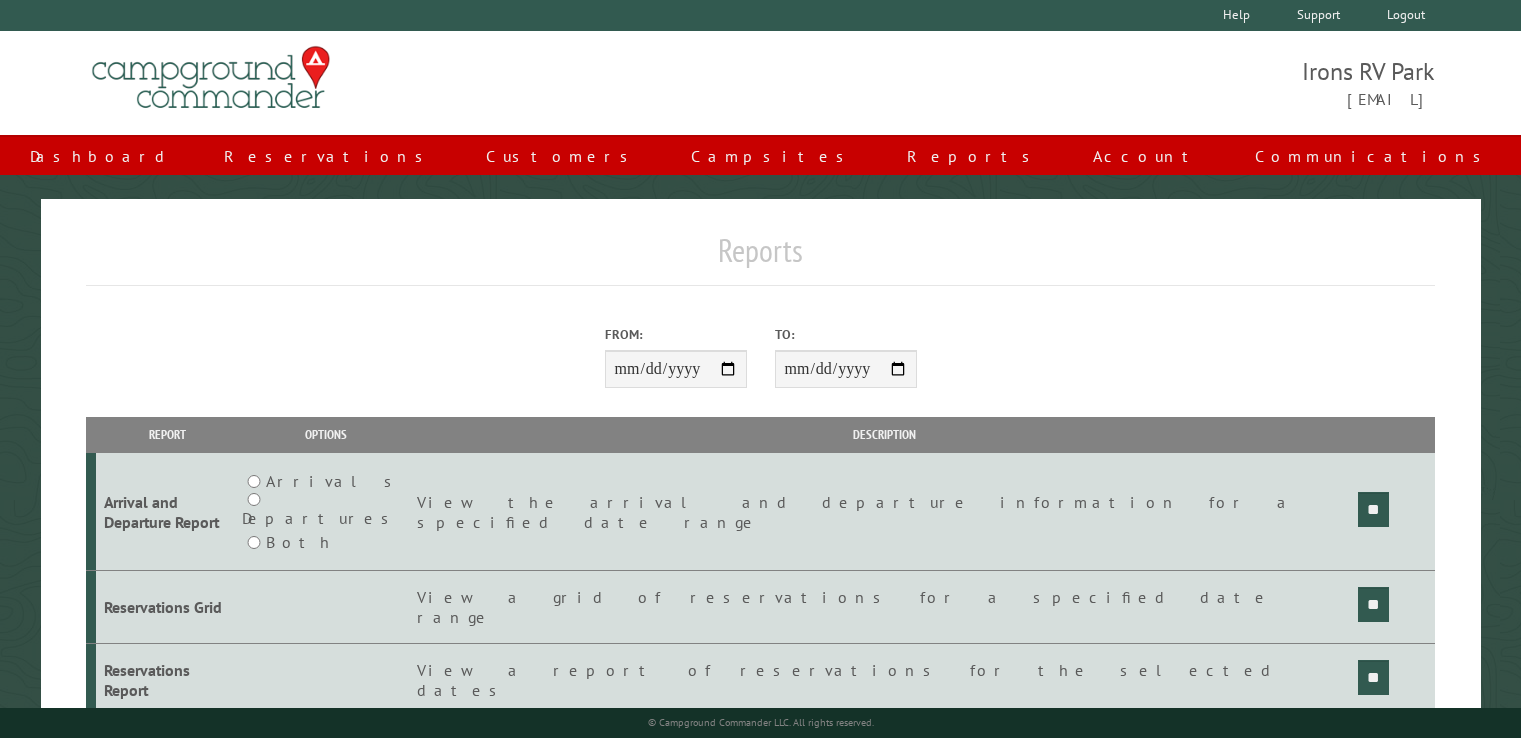 scroll, scrollTop: 0, scrollLeft: 0, axis: both 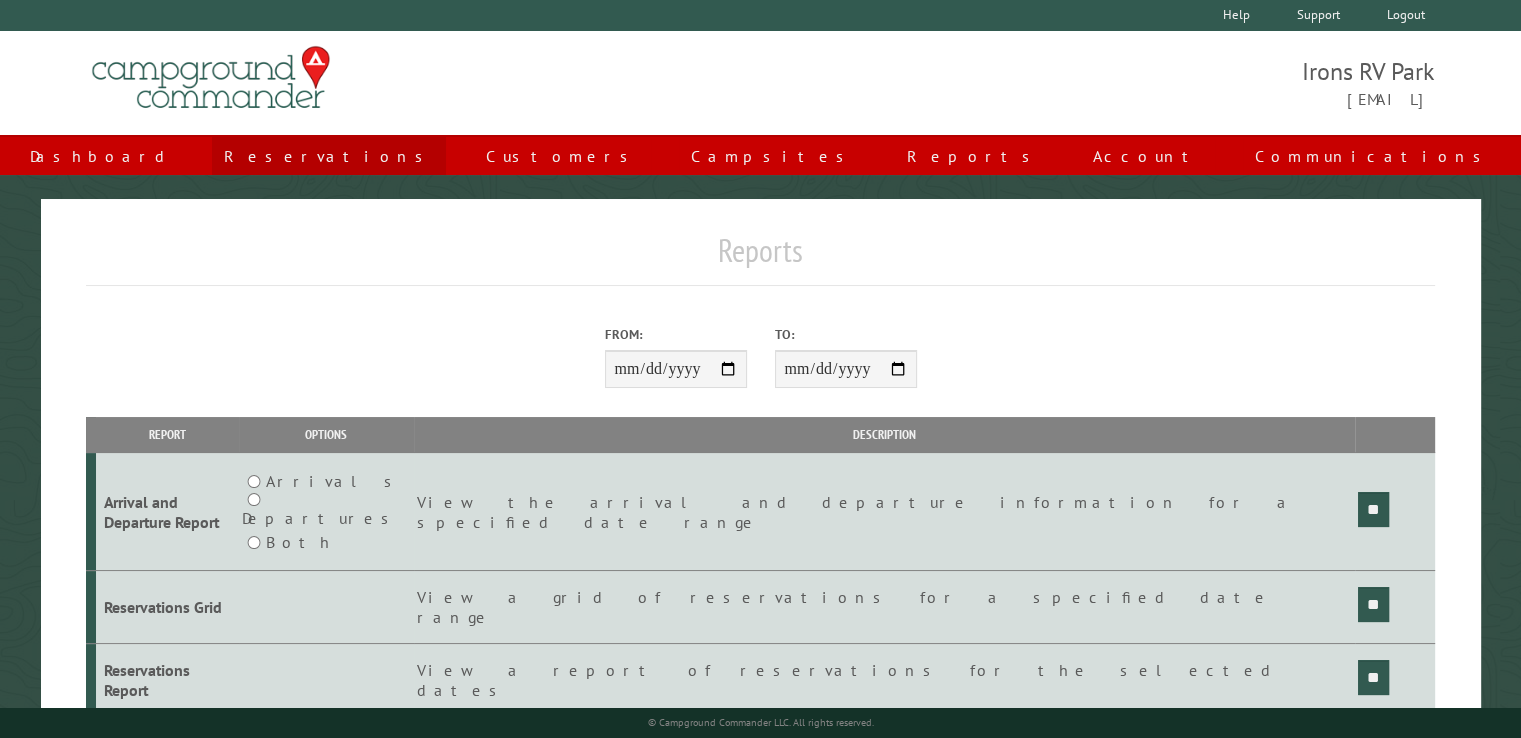 click on "Reservations" at bounding box center (329, 156) 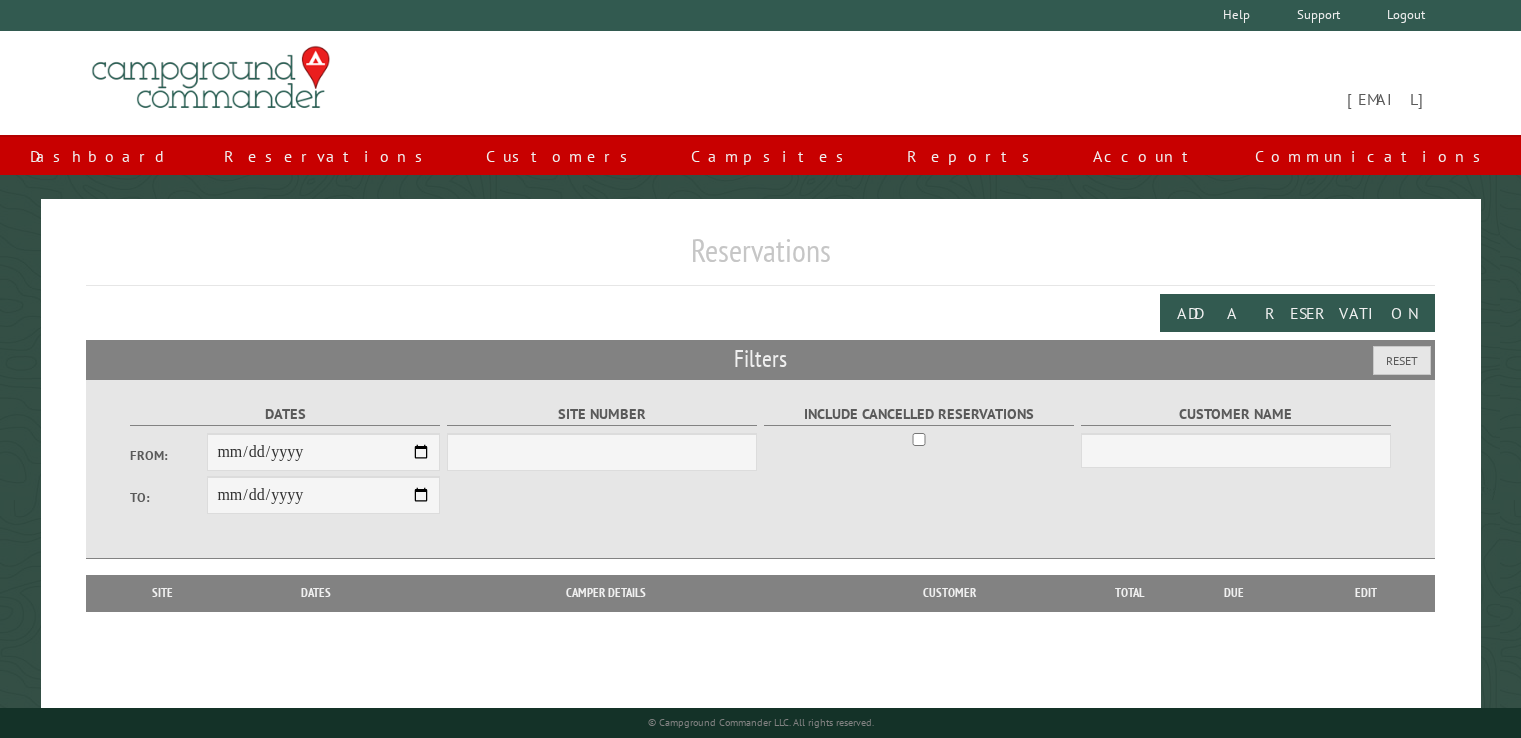 scroll, scrollTop: 0, scrollLeft: 0, axis: both 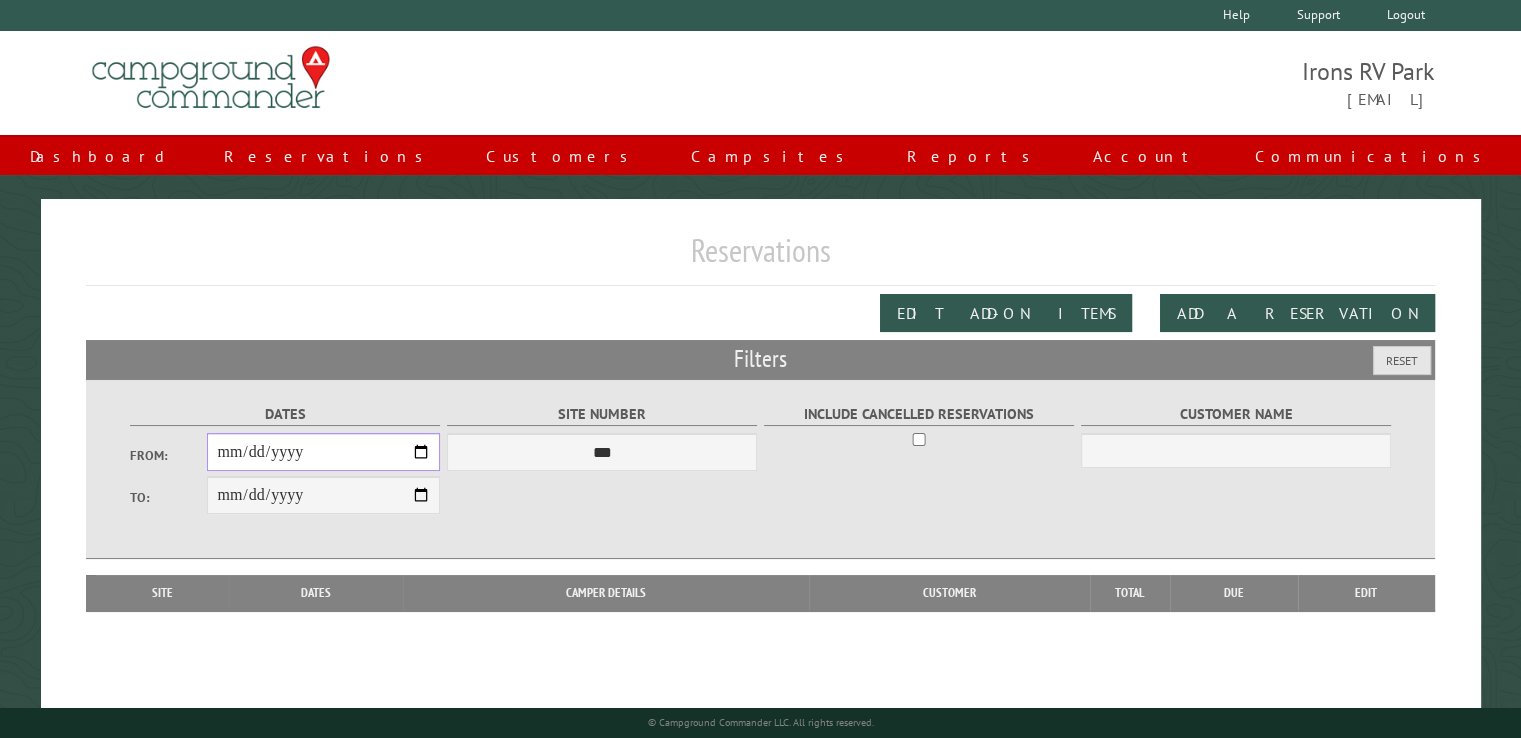 click on "From:" at bounding box center (323, 452) 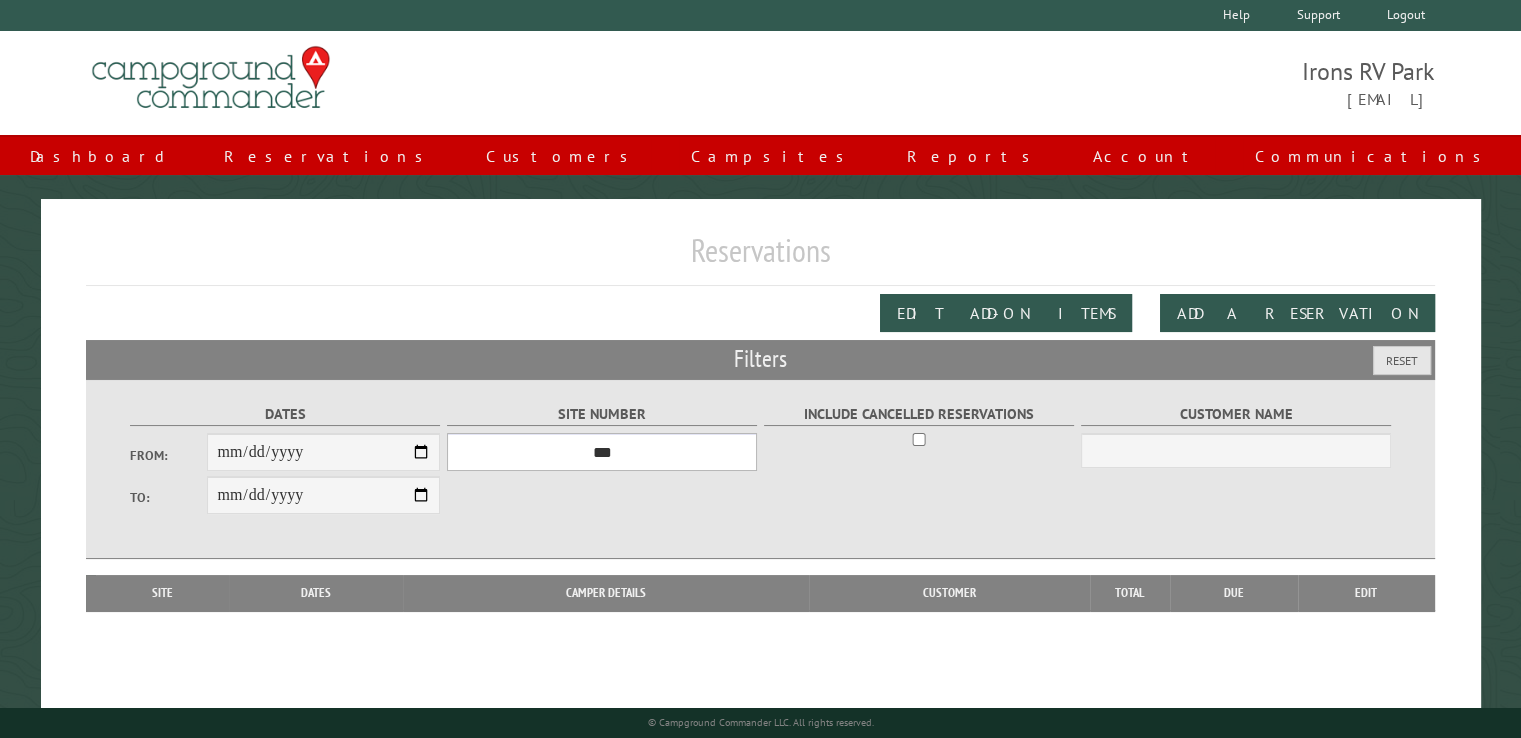 click on "**********" at bounding box center (602, 452) 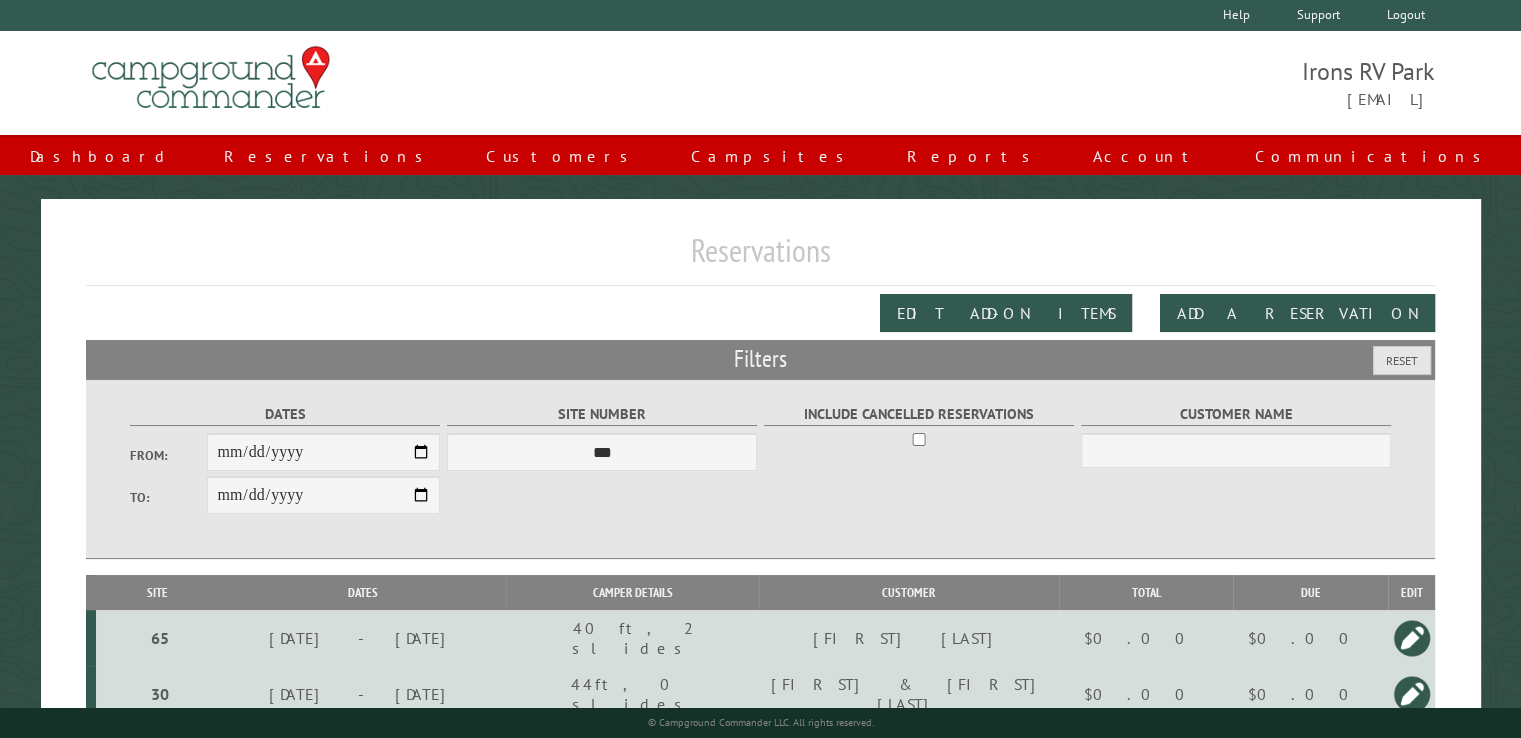 click on "Customer Name" at bounding box center [761, 469] 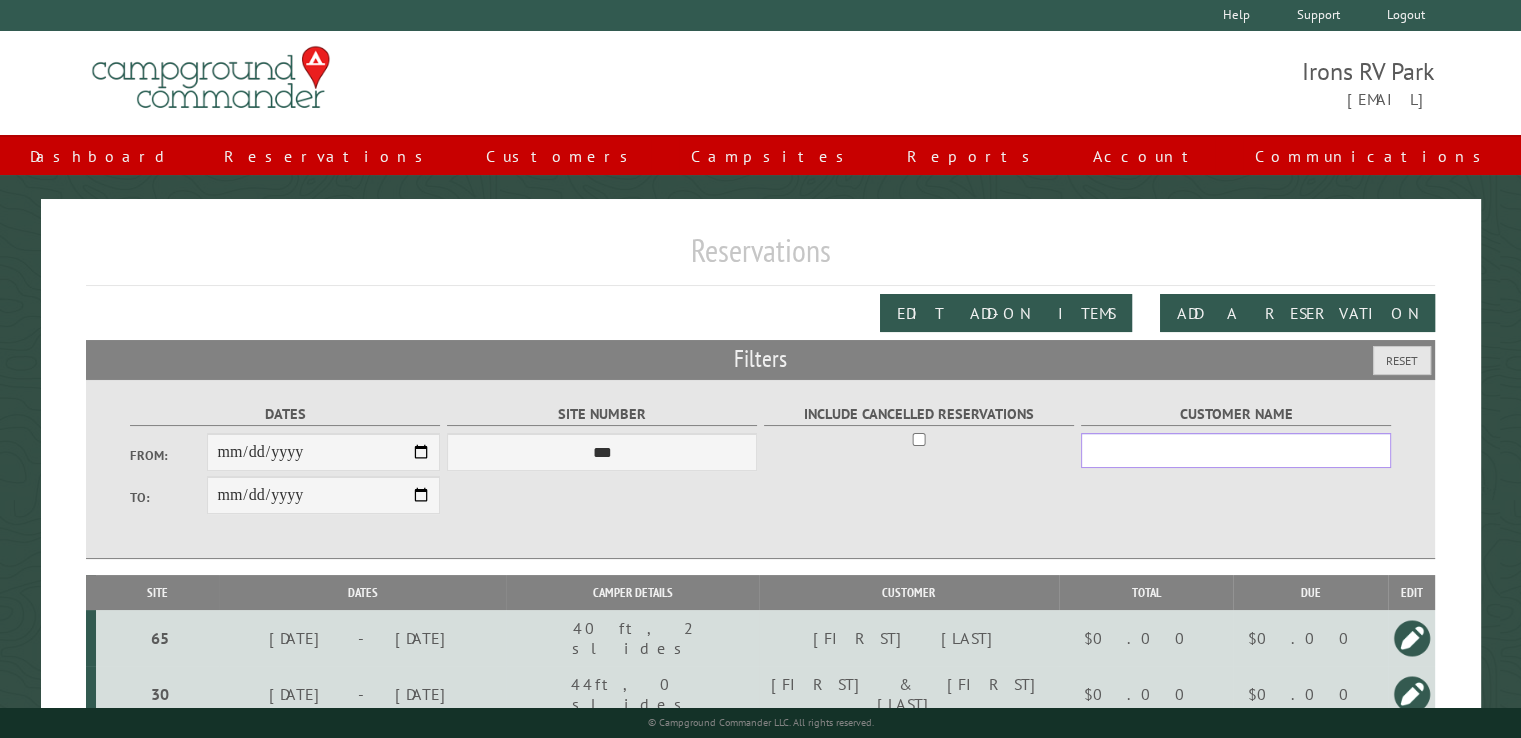 click on "Customer Name" at bounding box center [1236, 450] 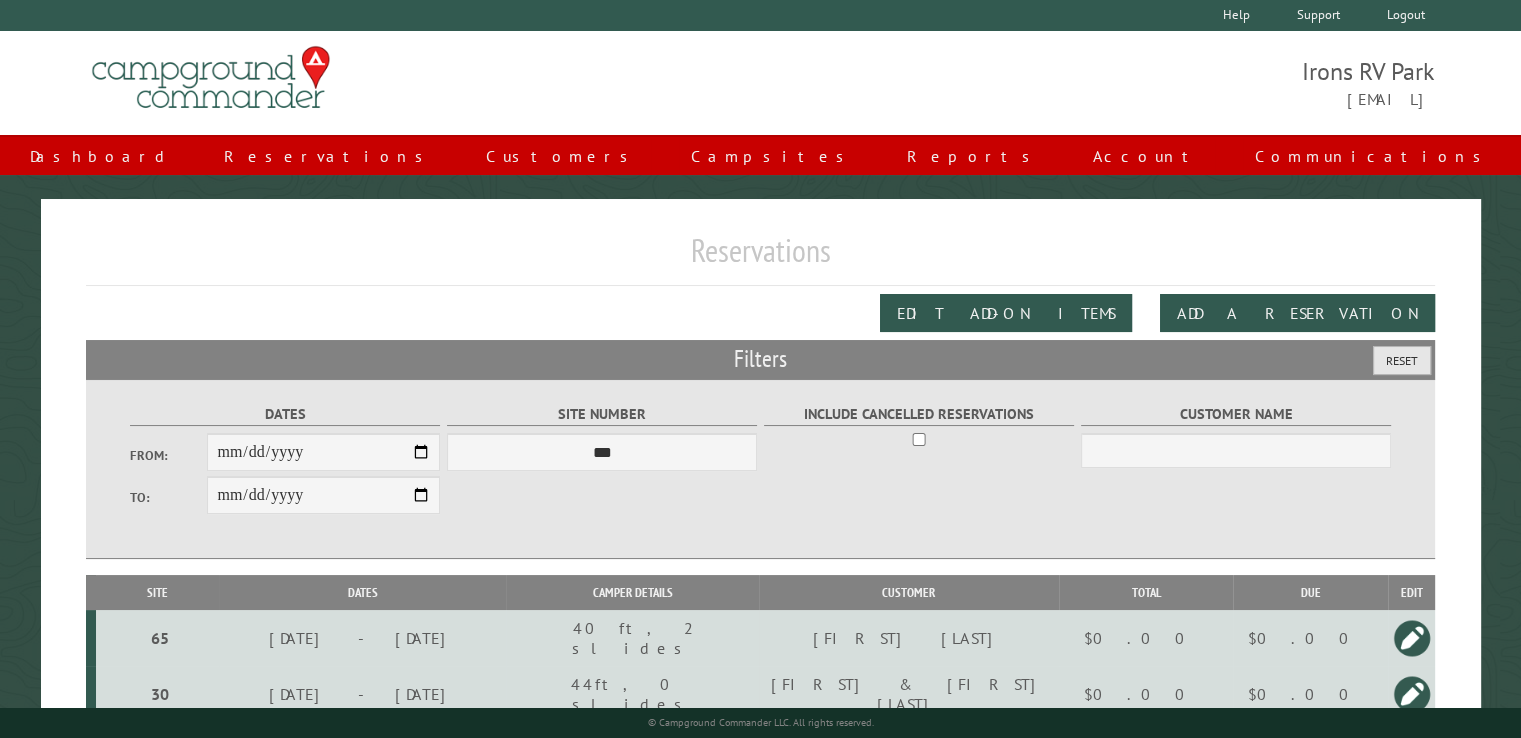 click on "Reset" at bounding box center [1402, 360] 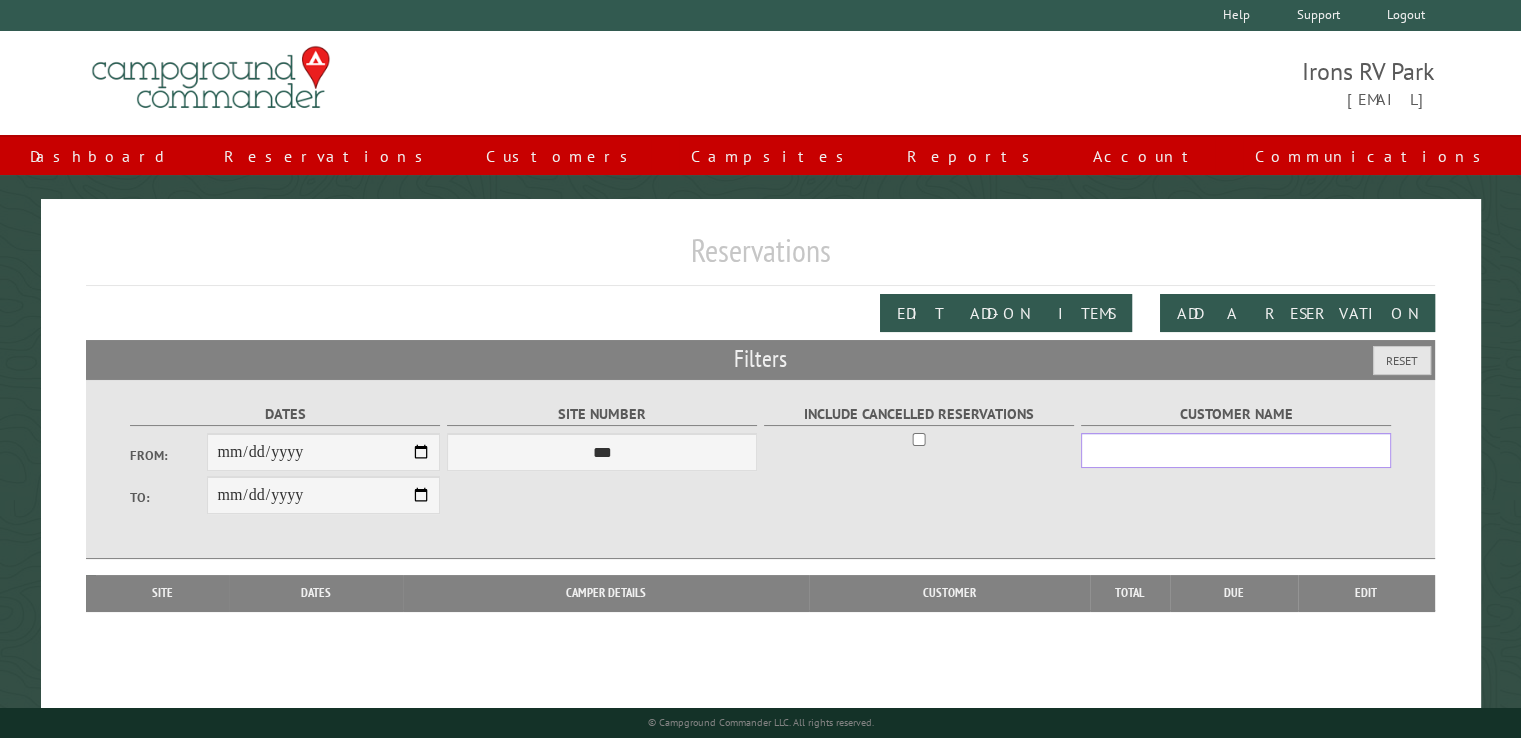 click on "Customer Name" at bounding box center (1236, 450) 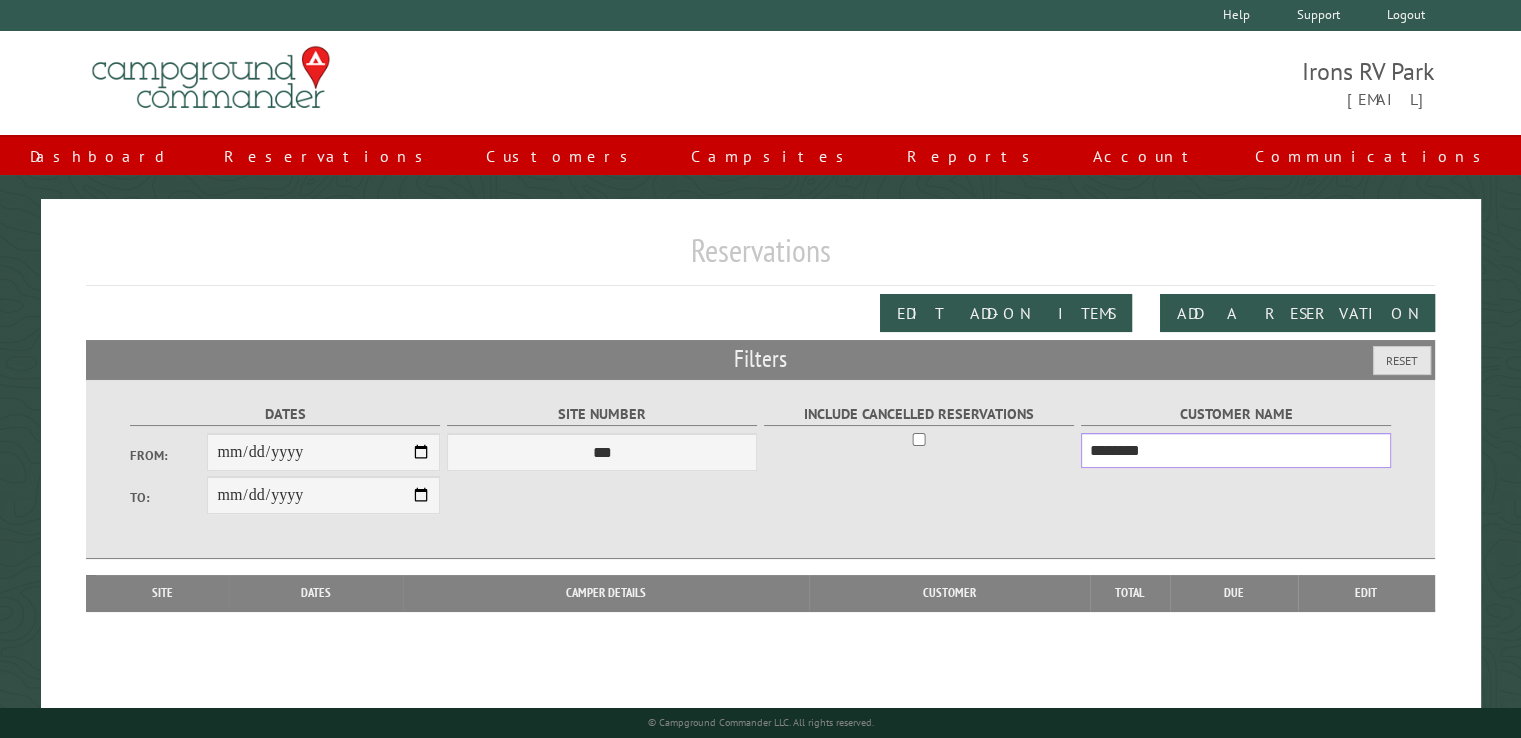 type on "********" 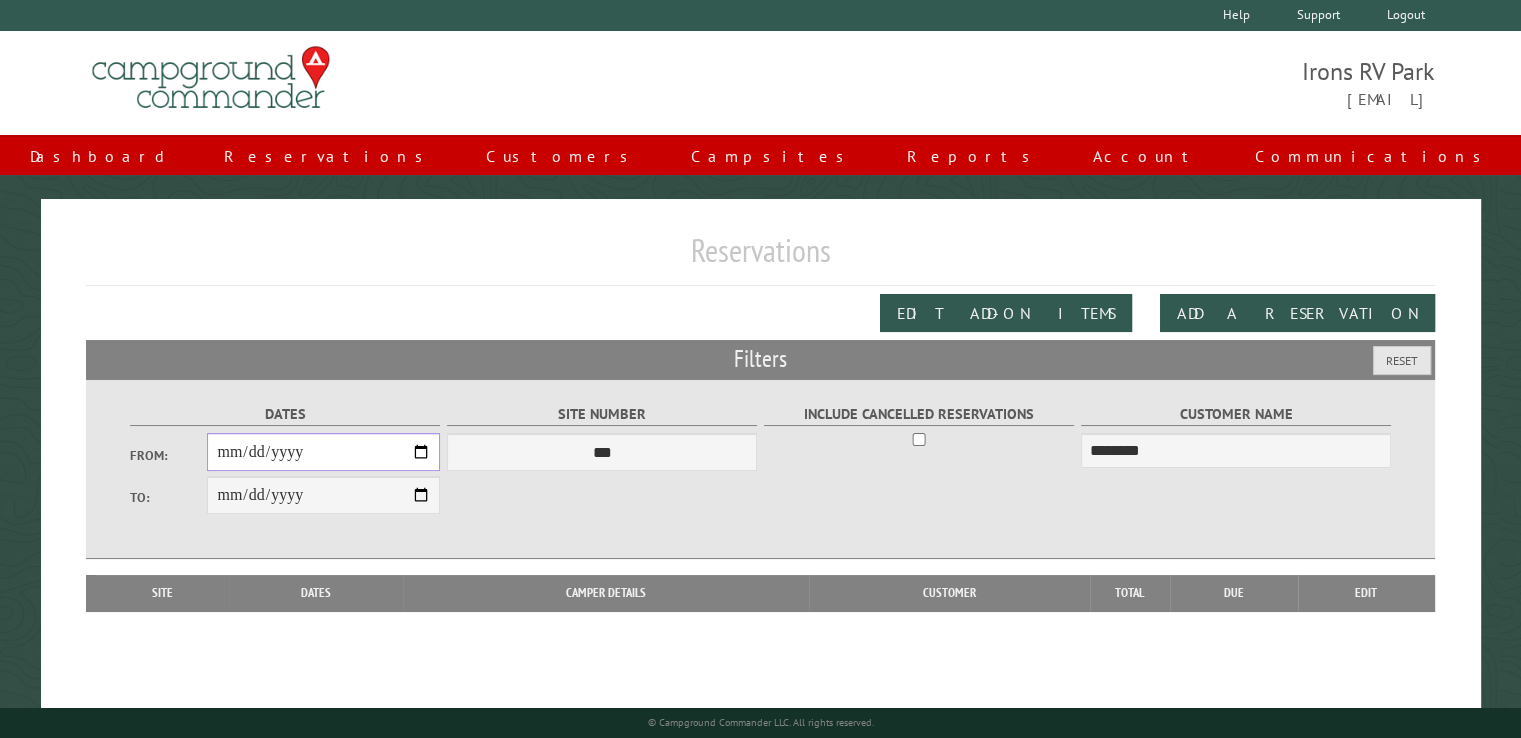 click on "From:" at bounding box center [323, 452] 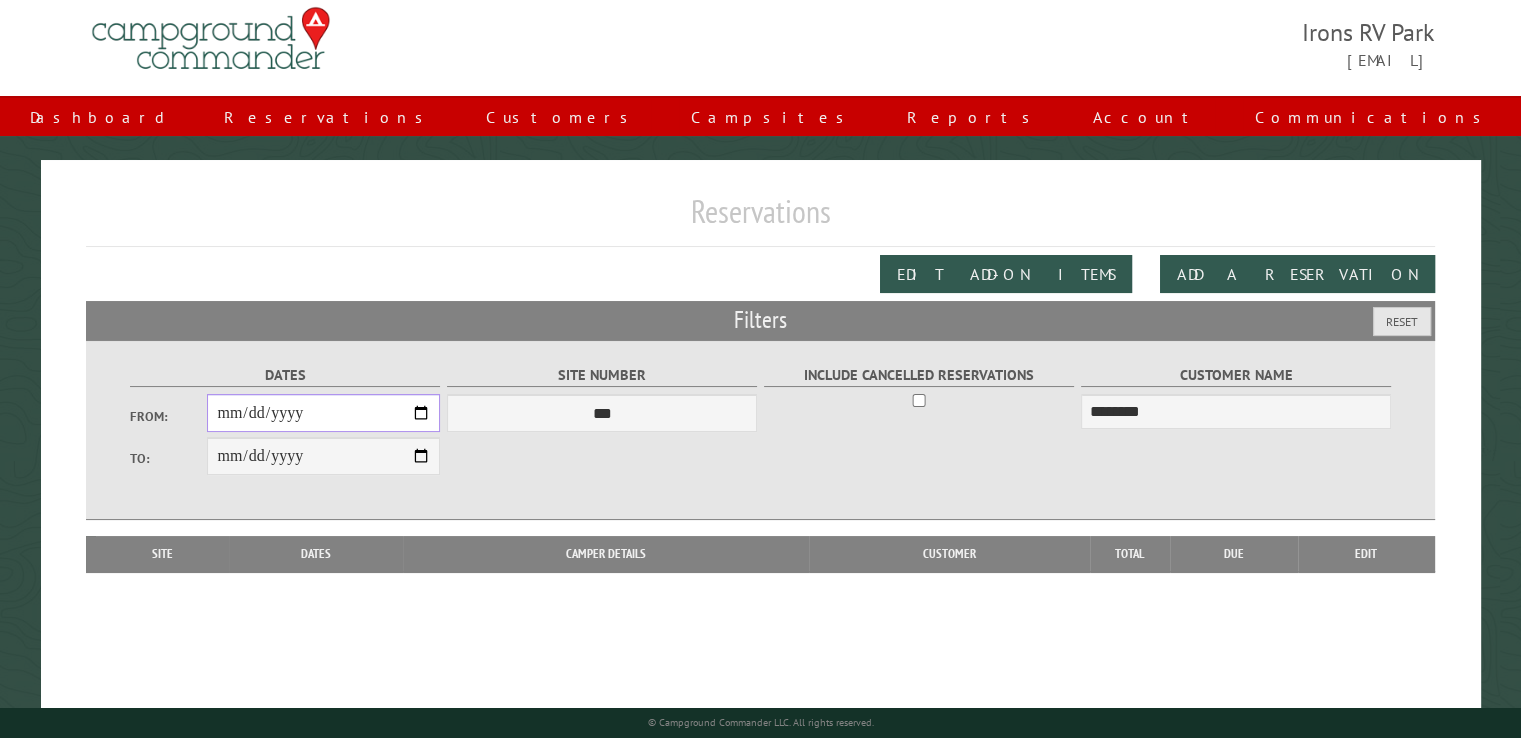 scroll, scrollTop: 99, scrollLeft: 0, axis: vertical 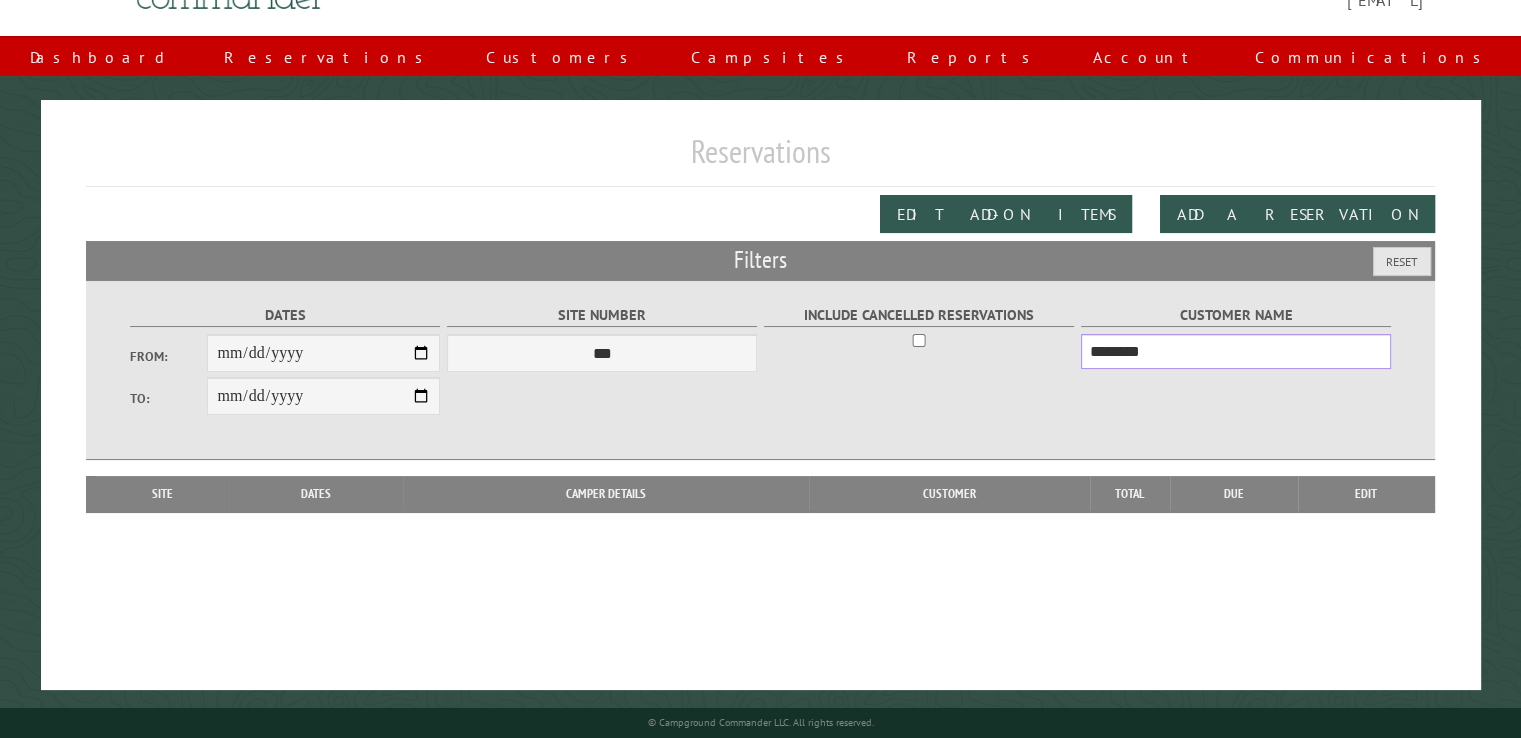 drag, startPoint x: 1206, startPoint y: 355, endPoint x: 1008, endPoint y: 341, distance: 198.49434 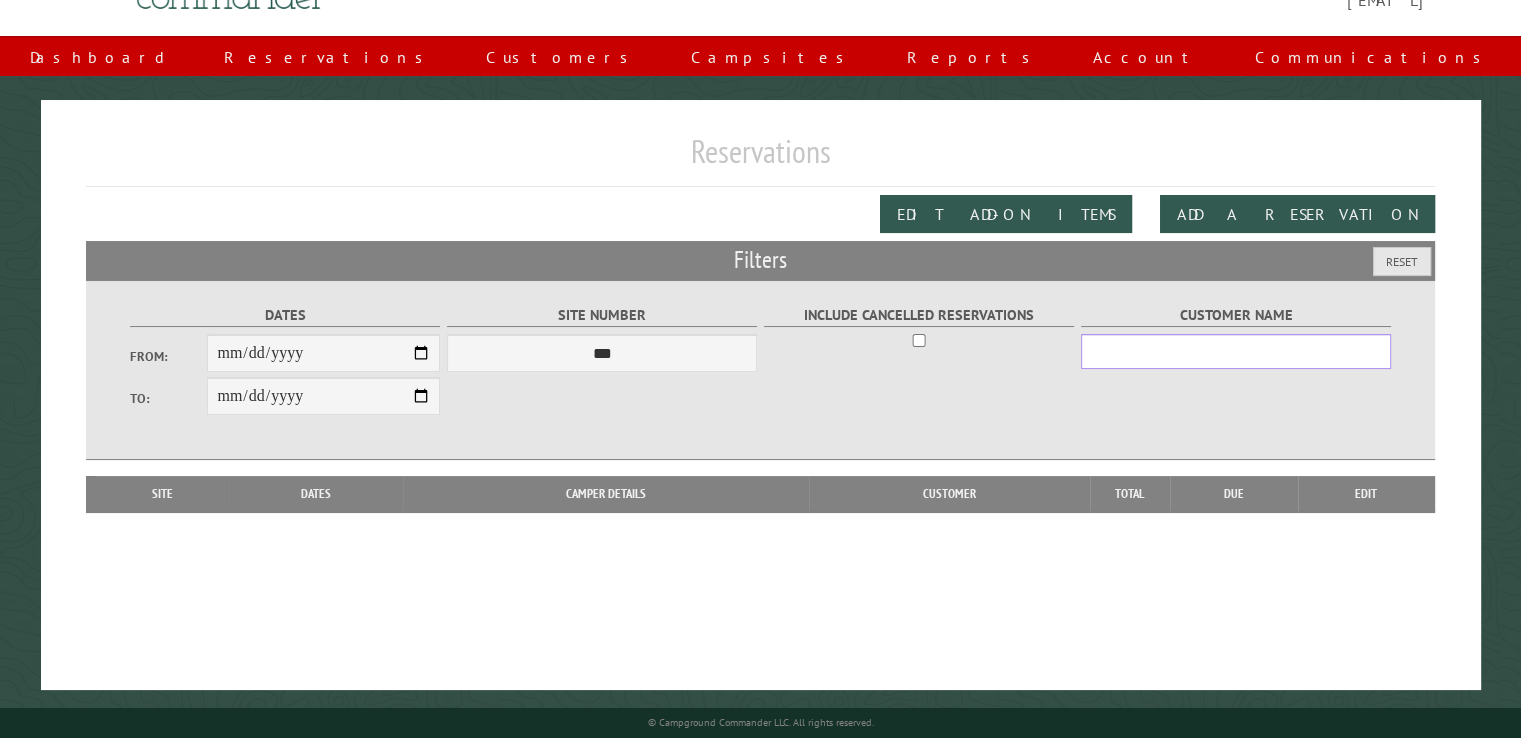 type 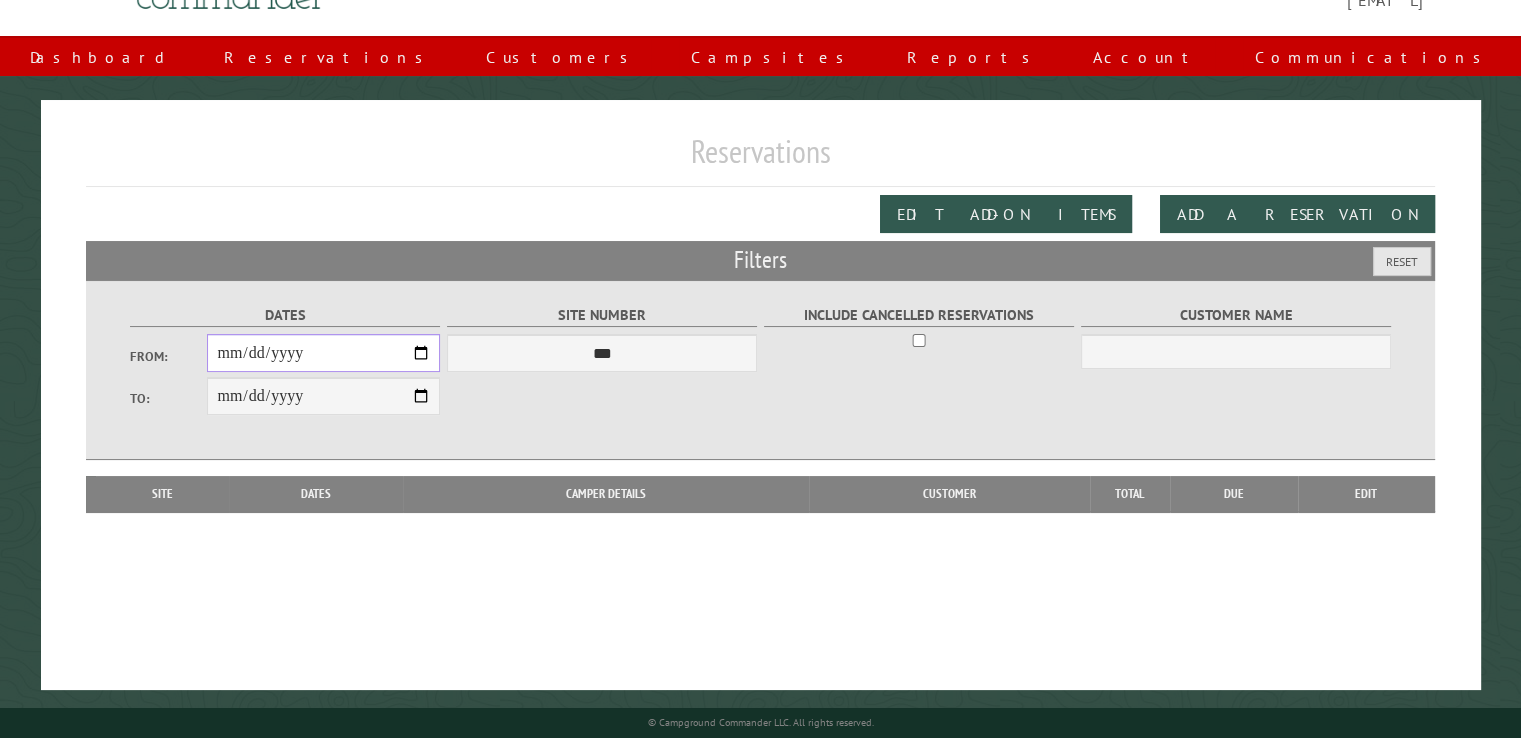 click on "**********" at bounding box center [323, 353] 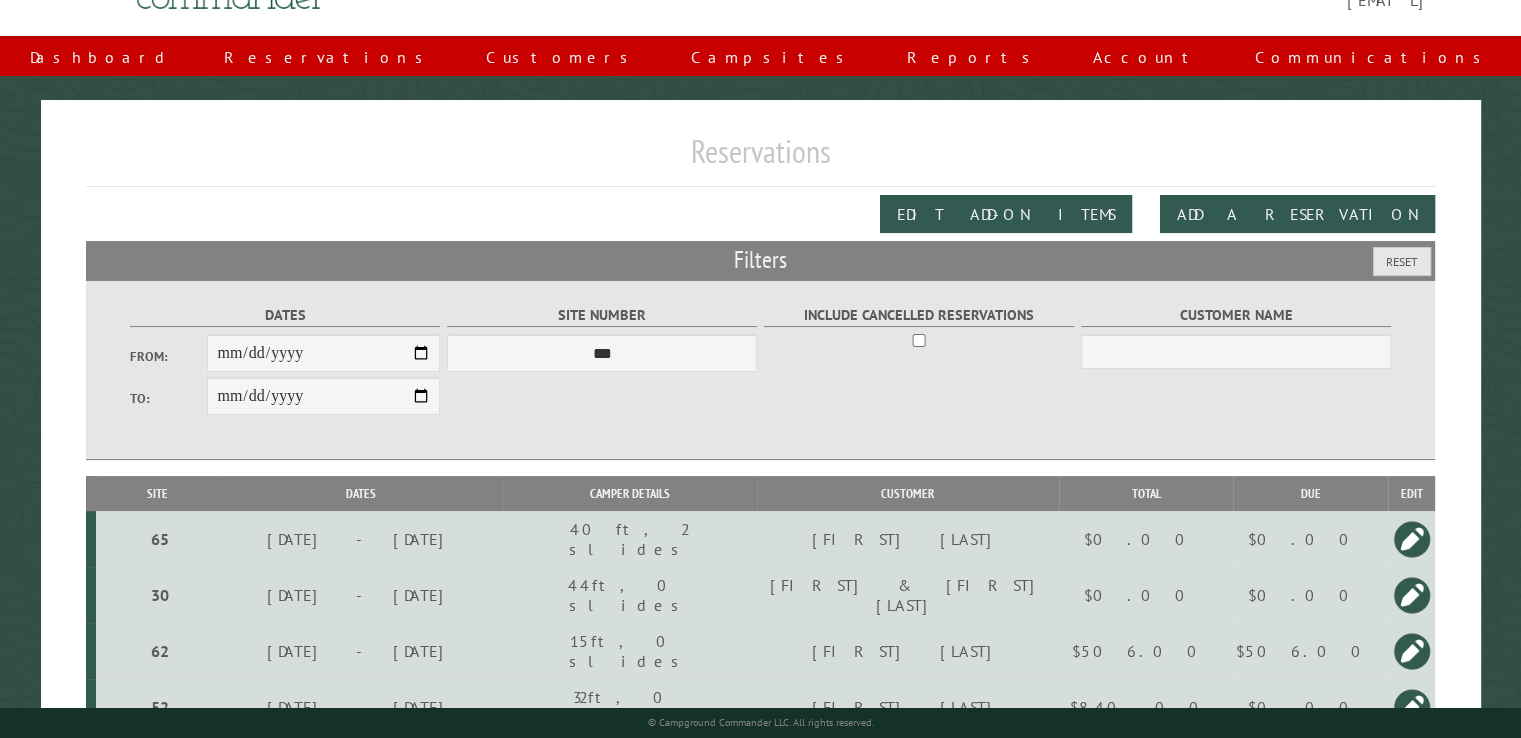 type on "**********" 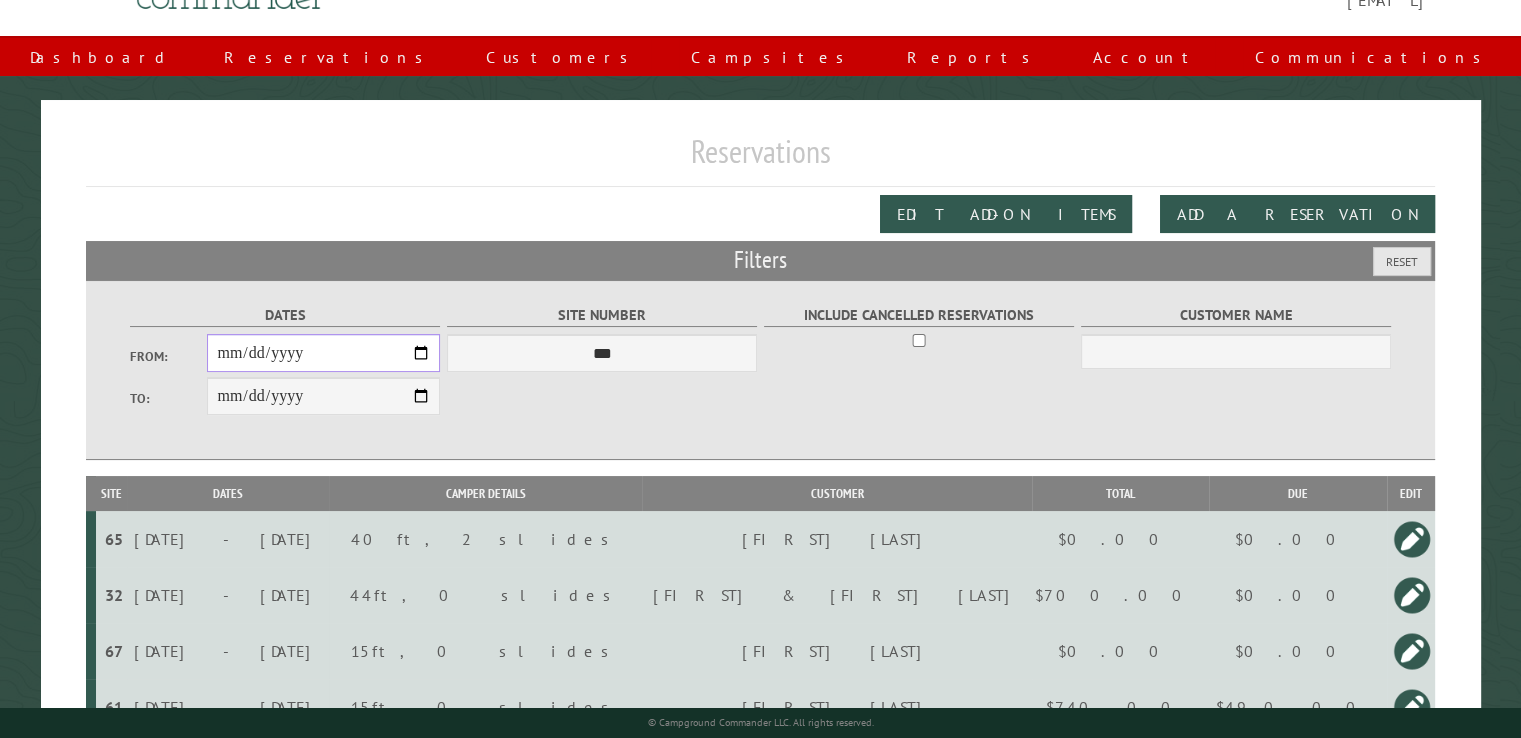 click on "**********" at bounding box center (323, 353) 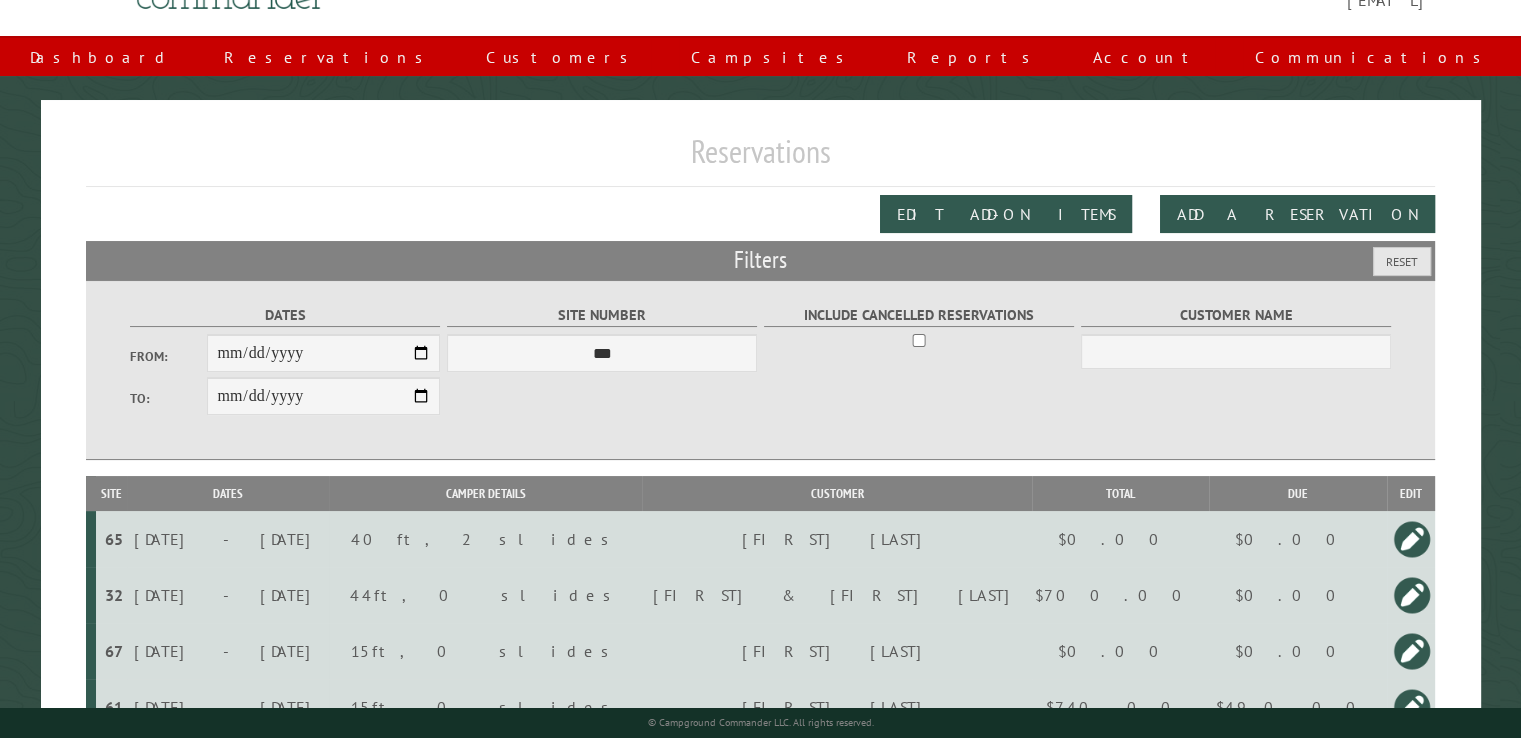 click on "**********" at bounding box center (602, 337) 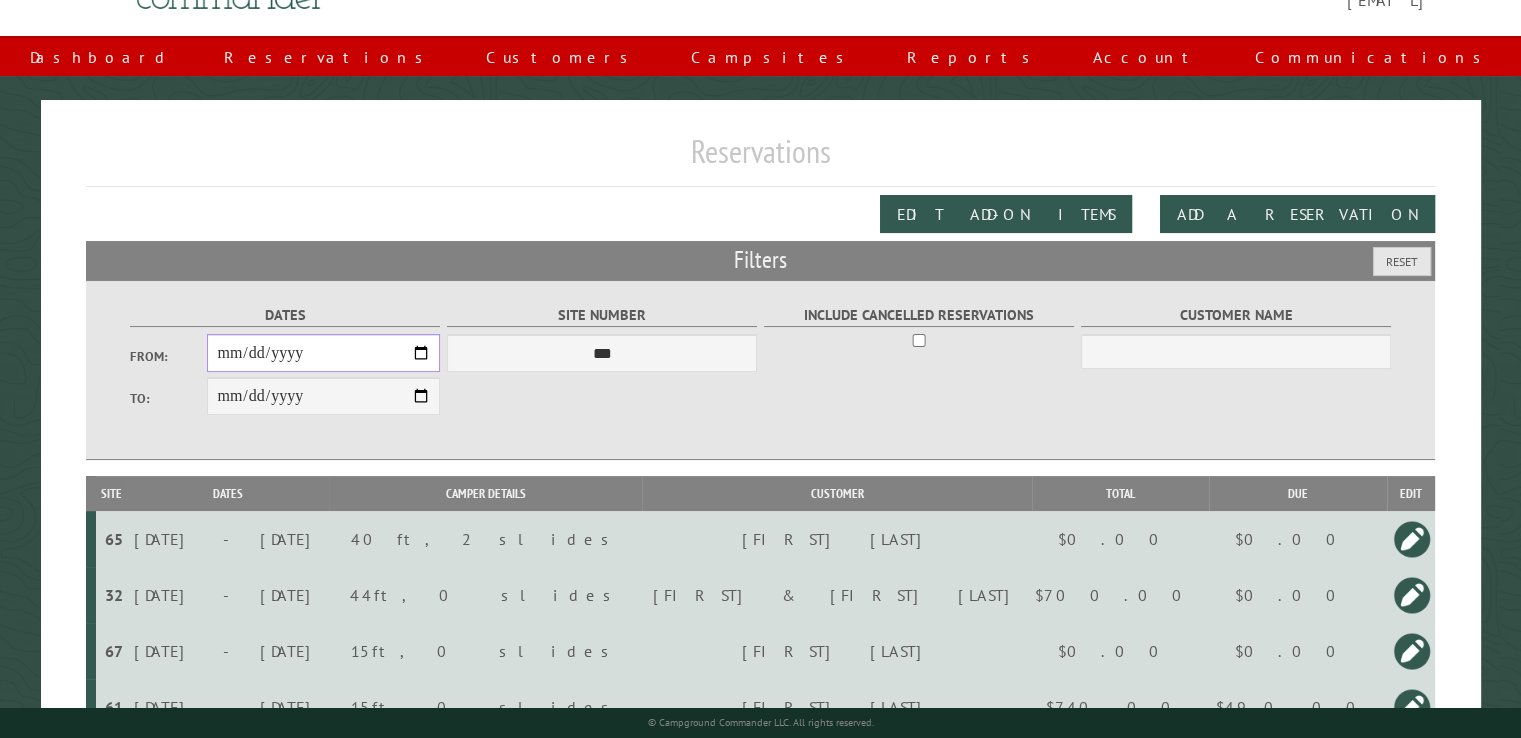 click on "**********" at bounding box center (323, 353) 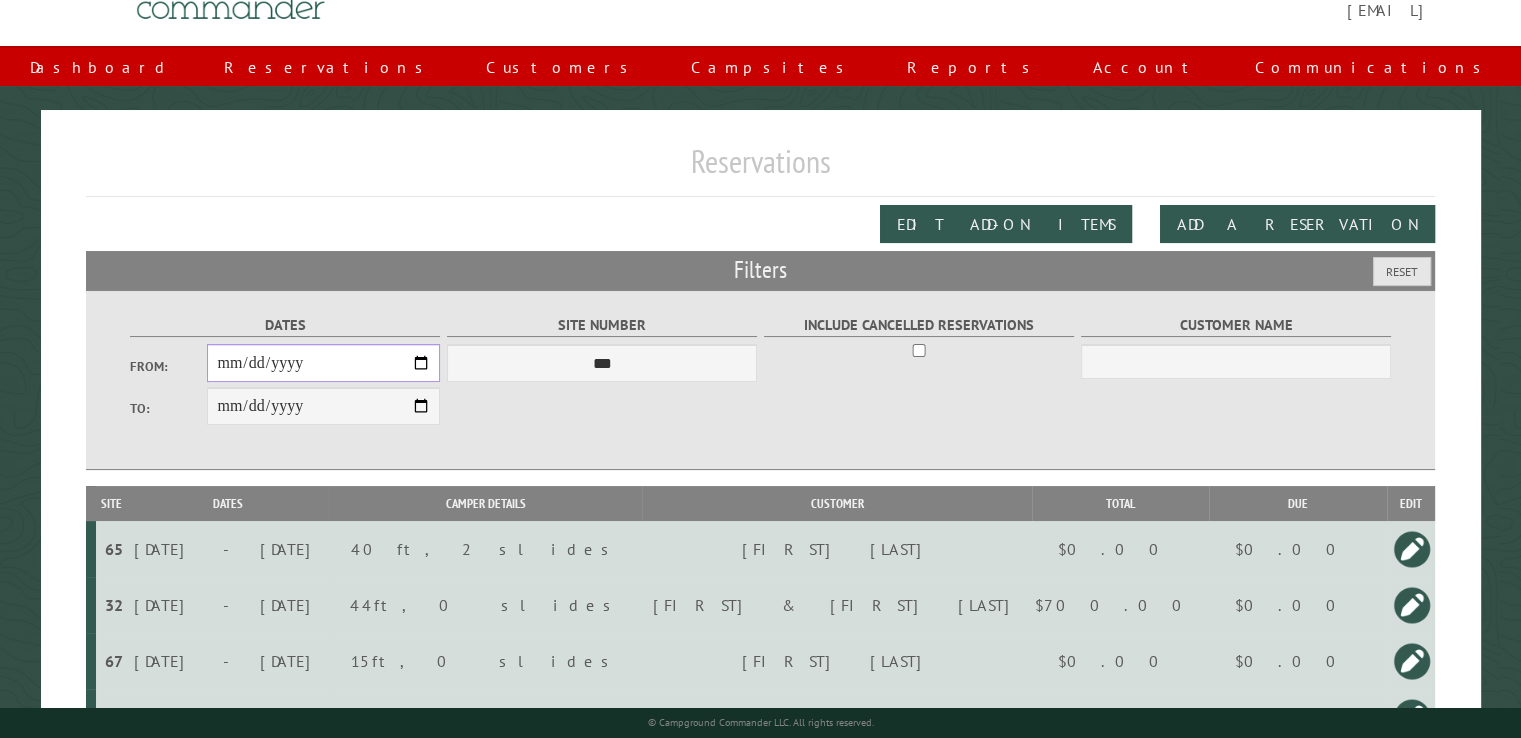 scroll, scrollTop: 0, scrollLeft: 0, axis: both 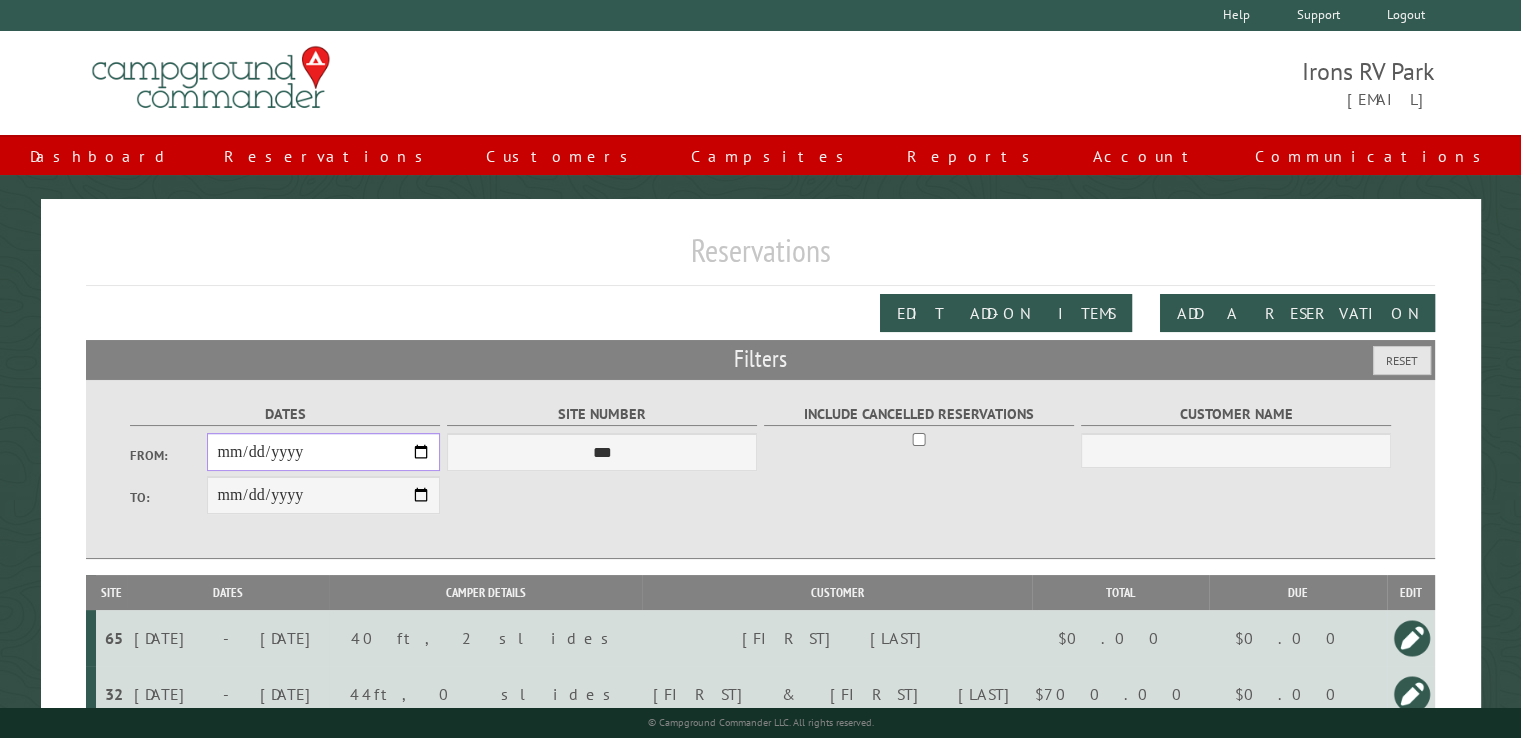 click on "**********" at bounding box center [323, 452] 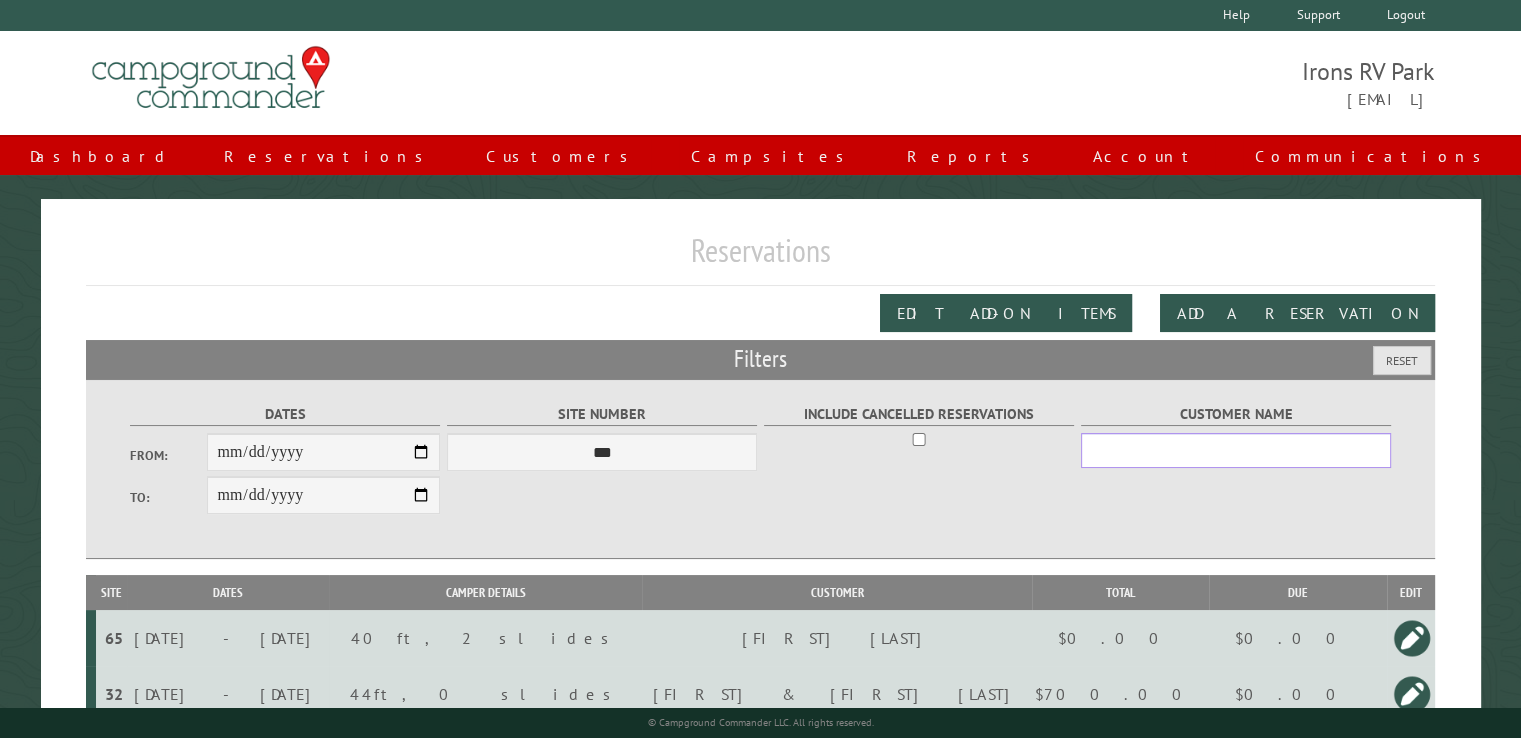 click on "Customer Name" at bounding box center (1236, 450) 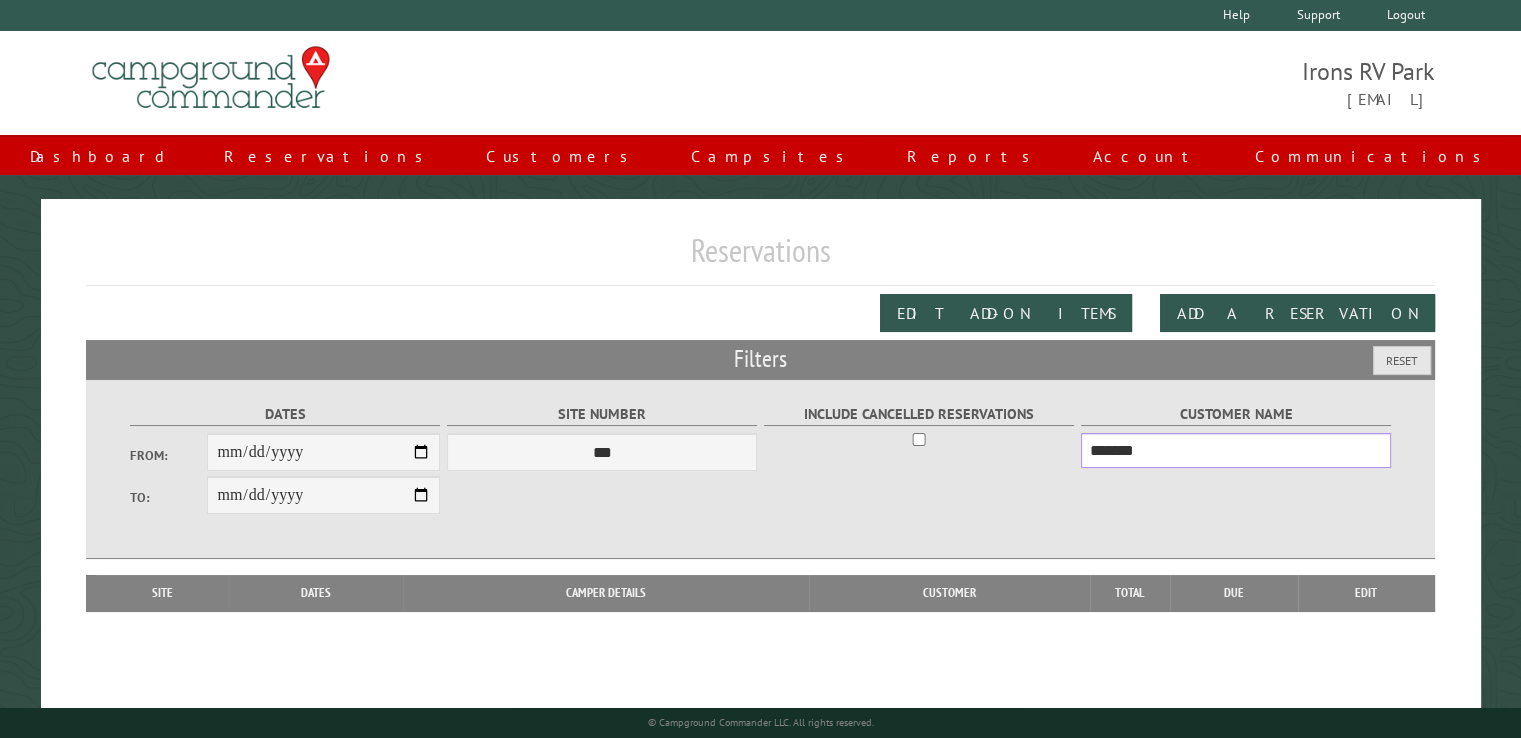 click on "*******" at bounding box center [1236, 450] 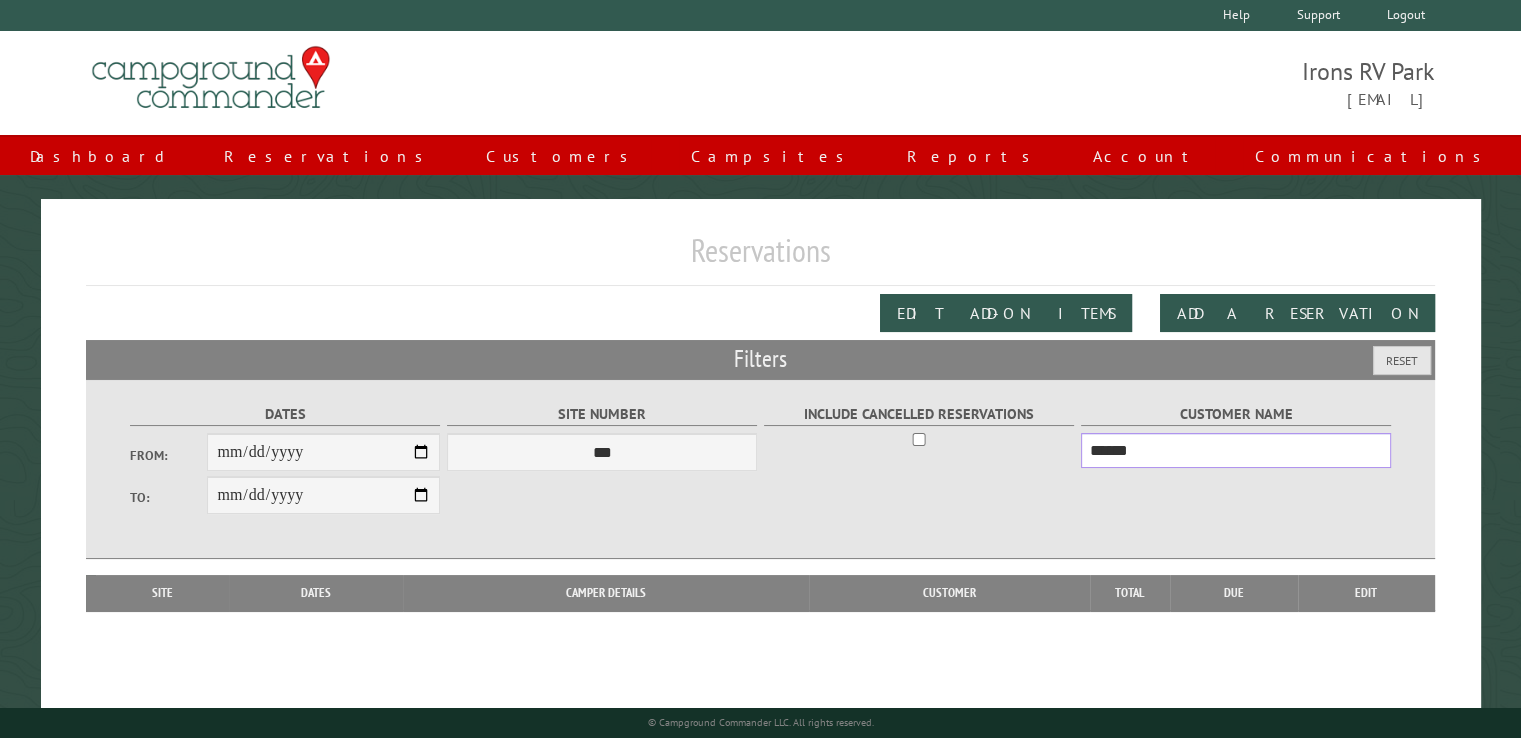 click on "******" at bounding box center (1236, 450) 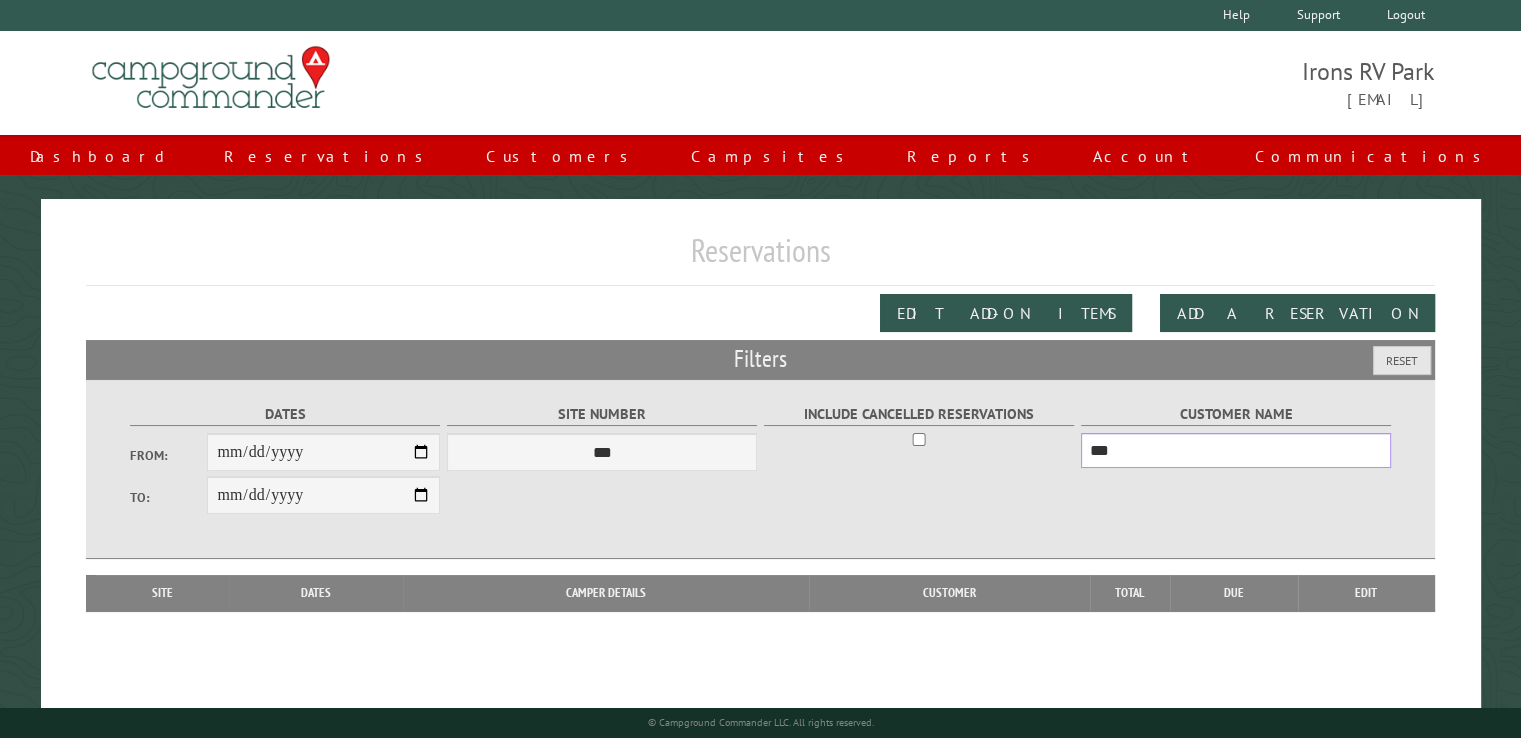 type on "***" 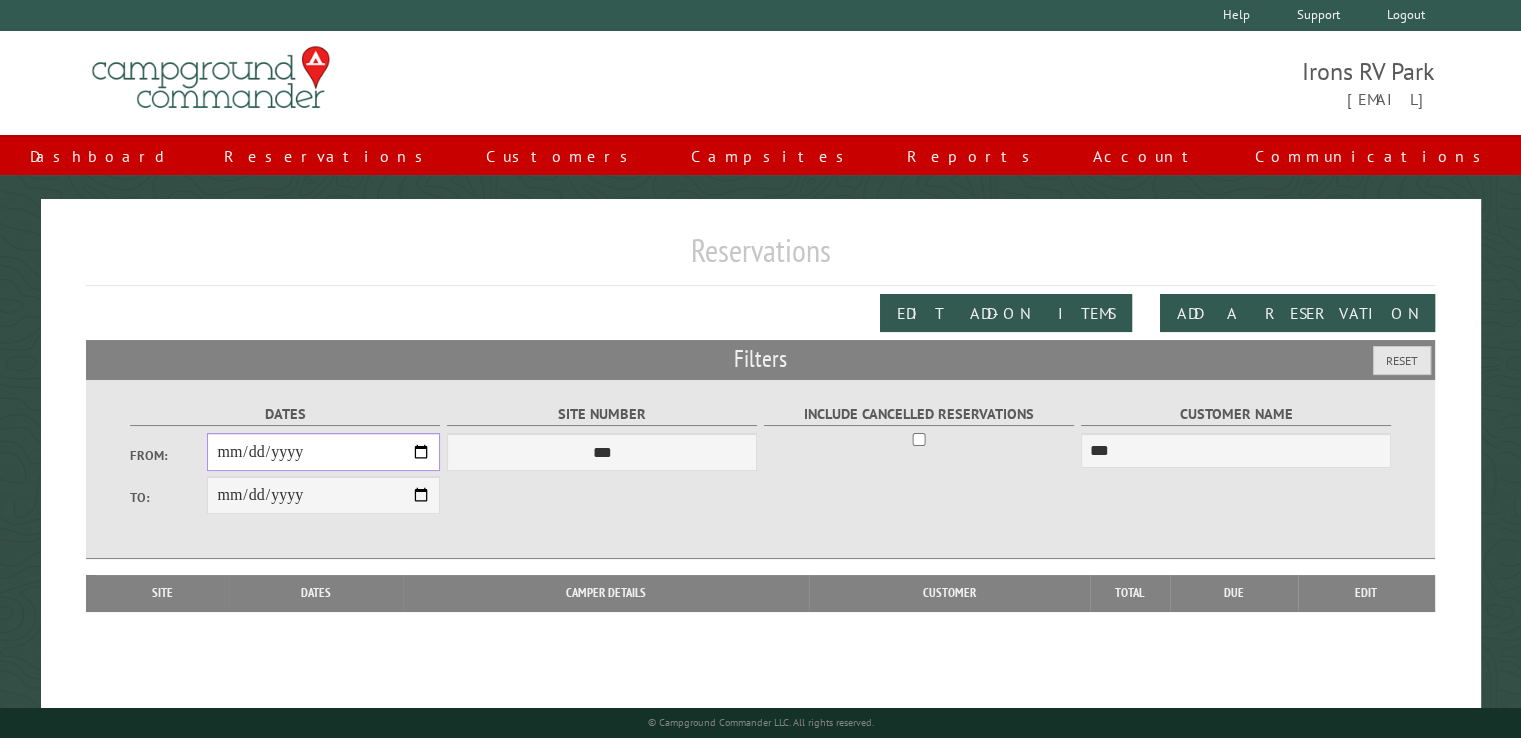 click on "**********" at bounding box center [323, 452] 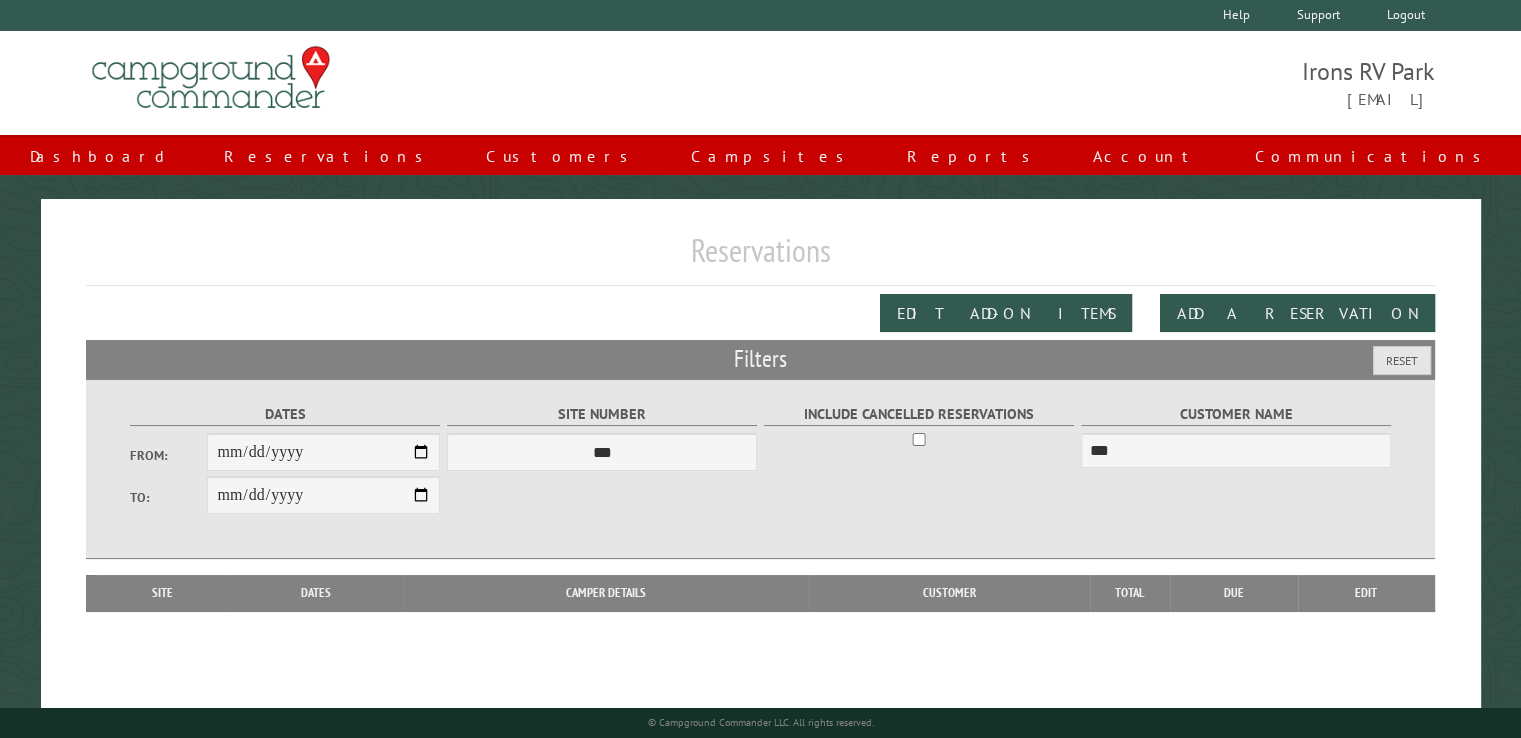 click on "Reservations" at bounding box center [760, 258] 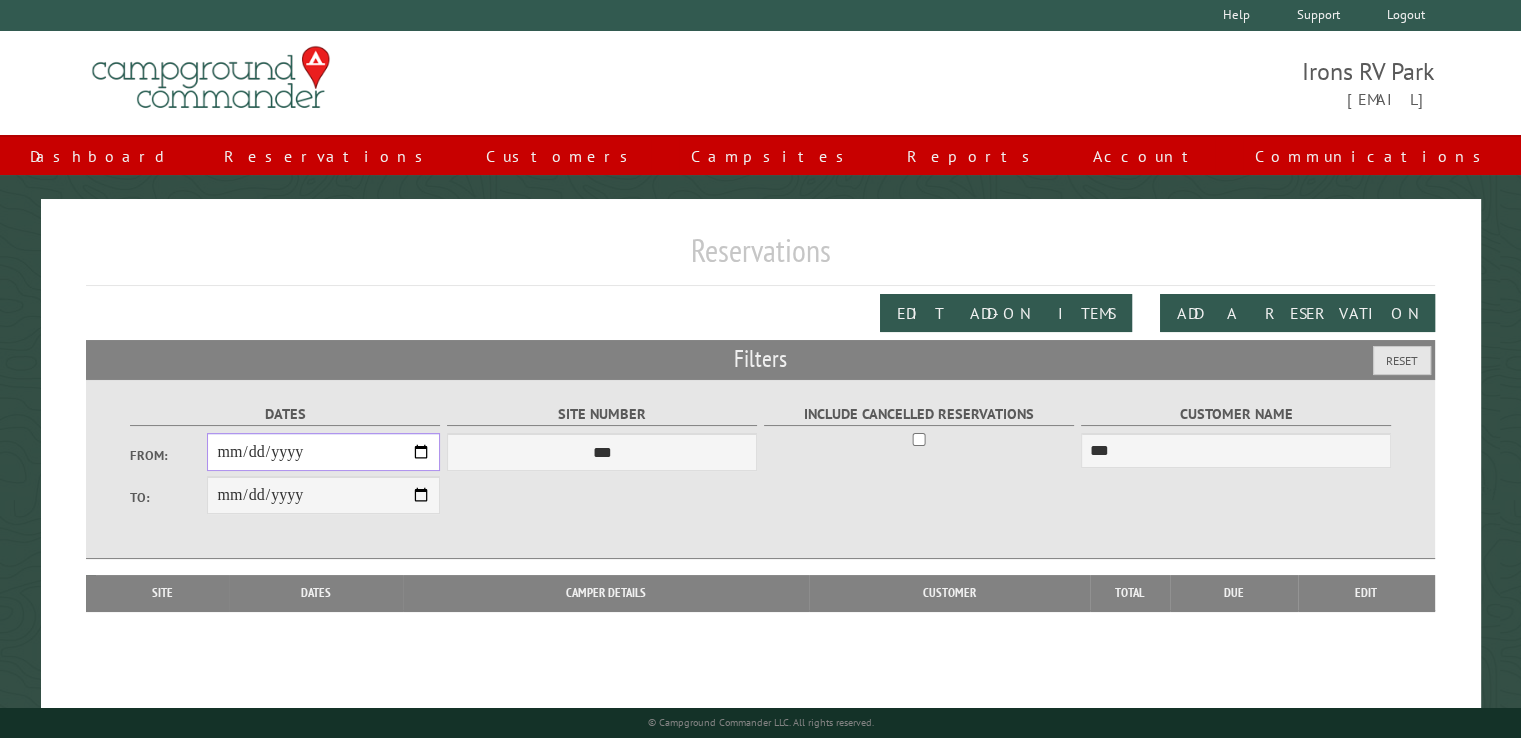 click on "**********" at bounding box center [323, 452] 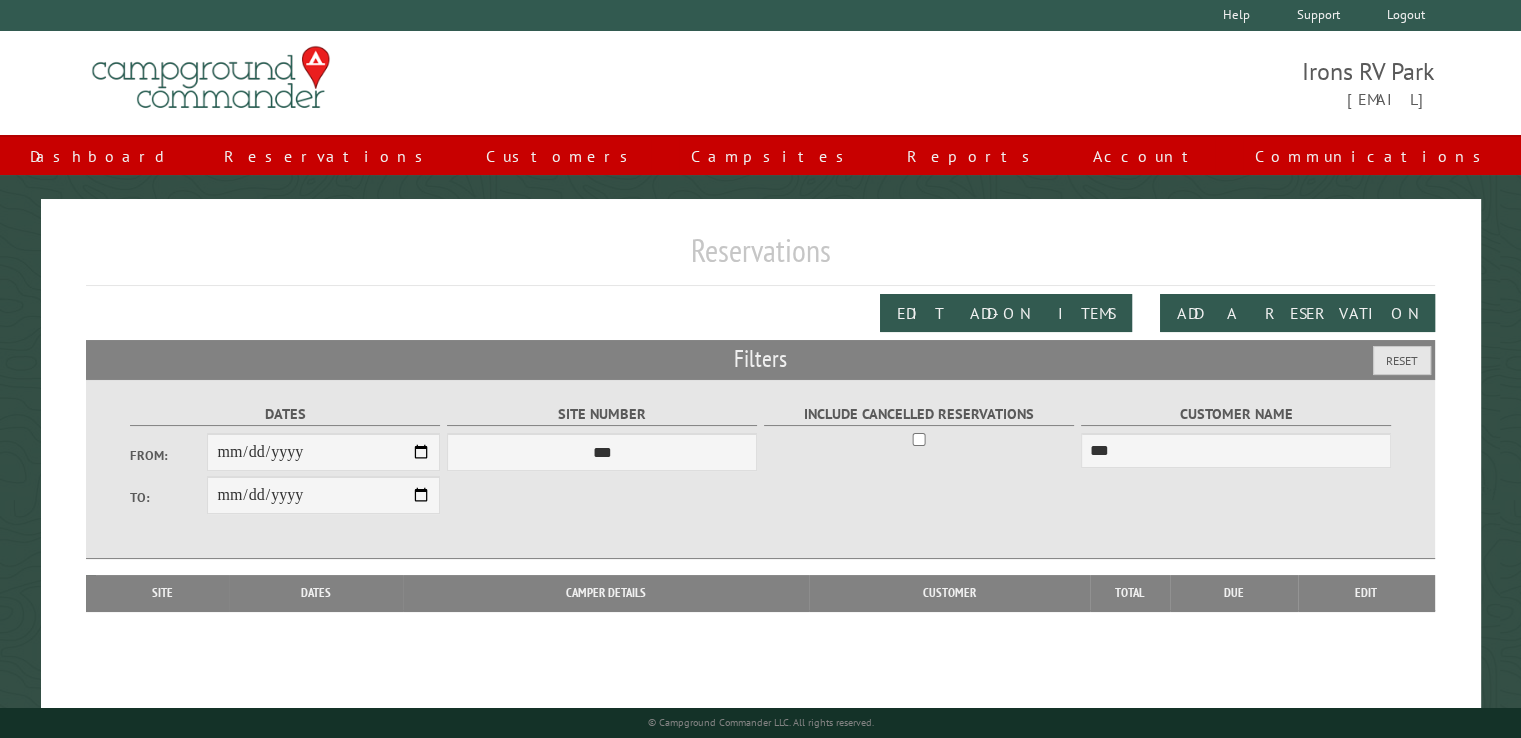 click on "Reservations" at bounding box center [760, 258] 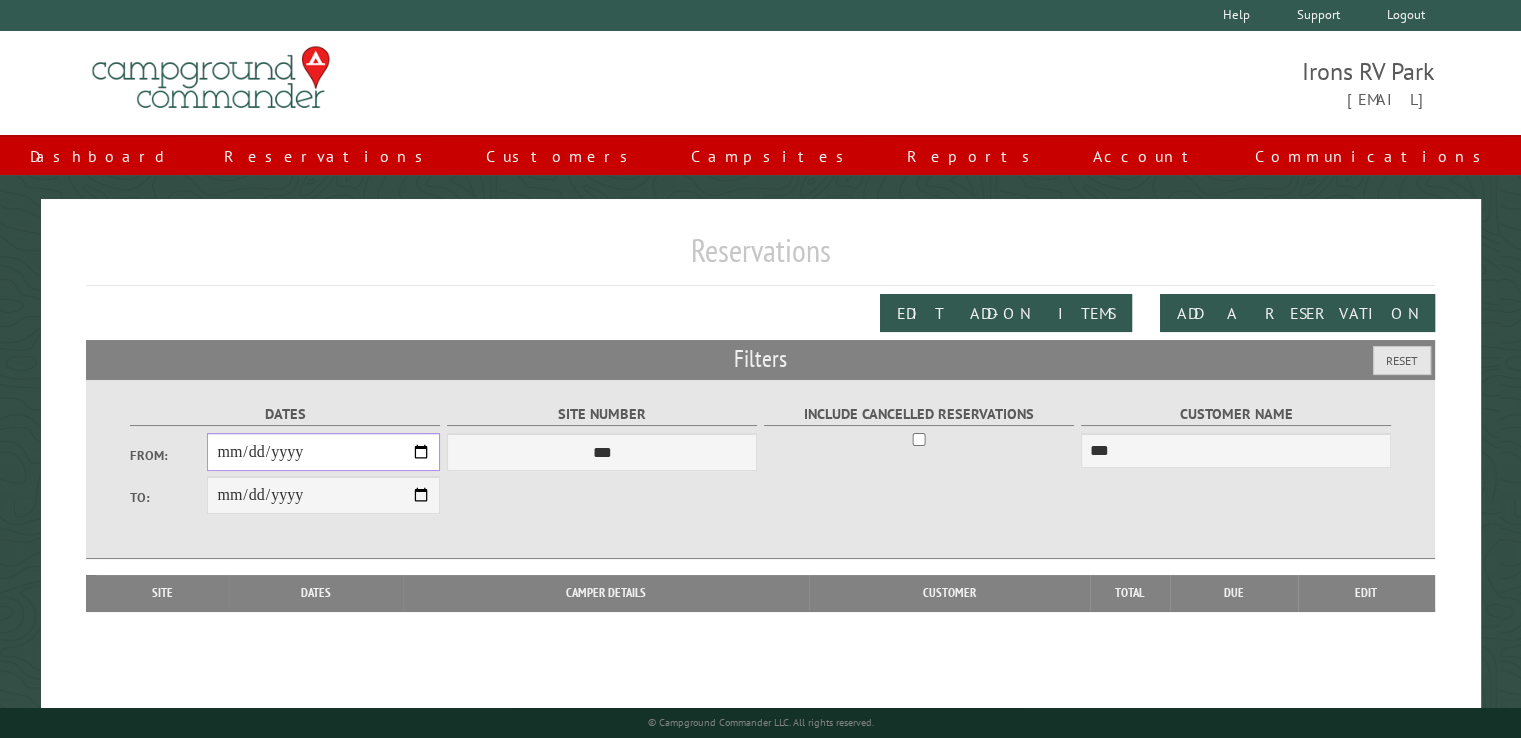 click on "**********" at bounding box center [323, 452] 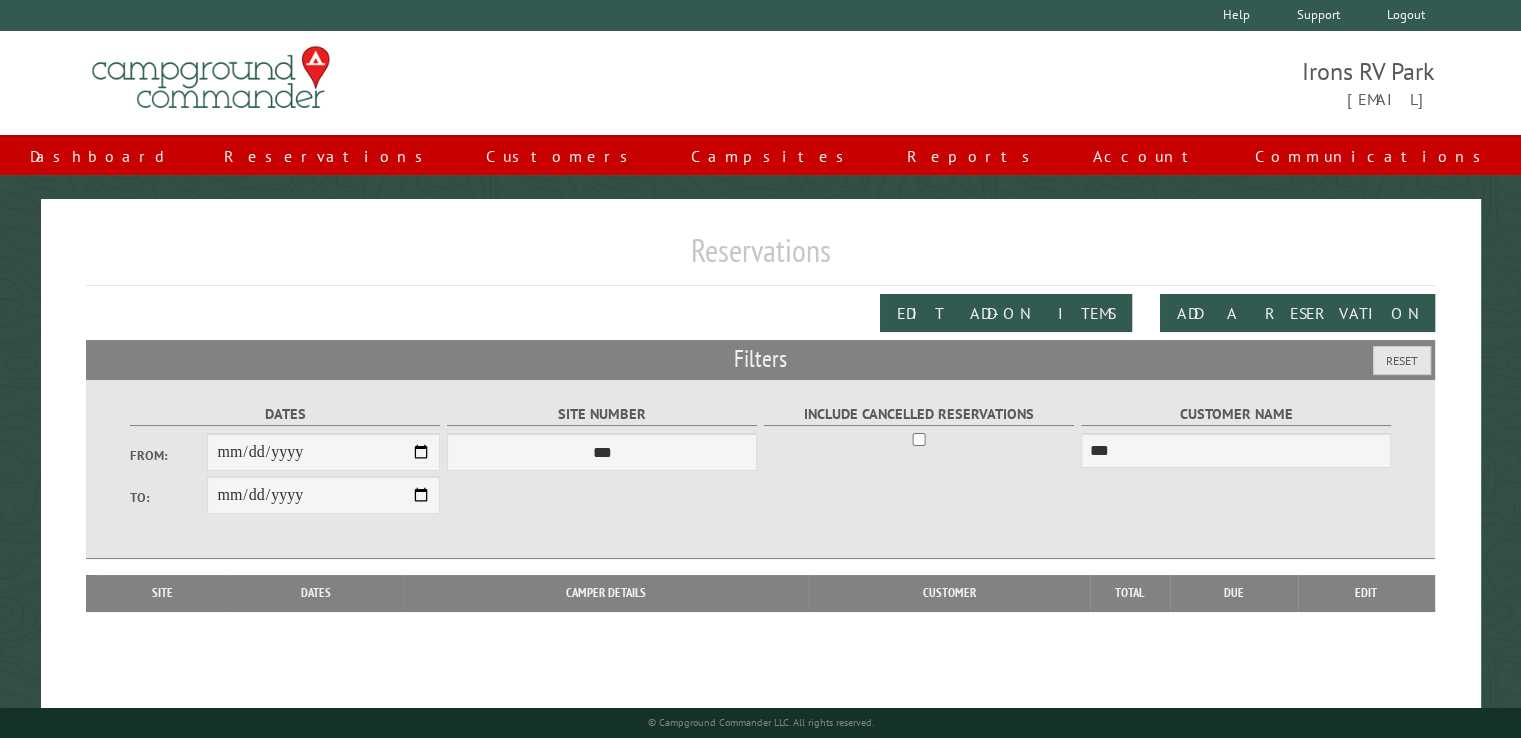 click on "Edit Add-on Items
Add a Reservation" at bounding box center [760, 313] 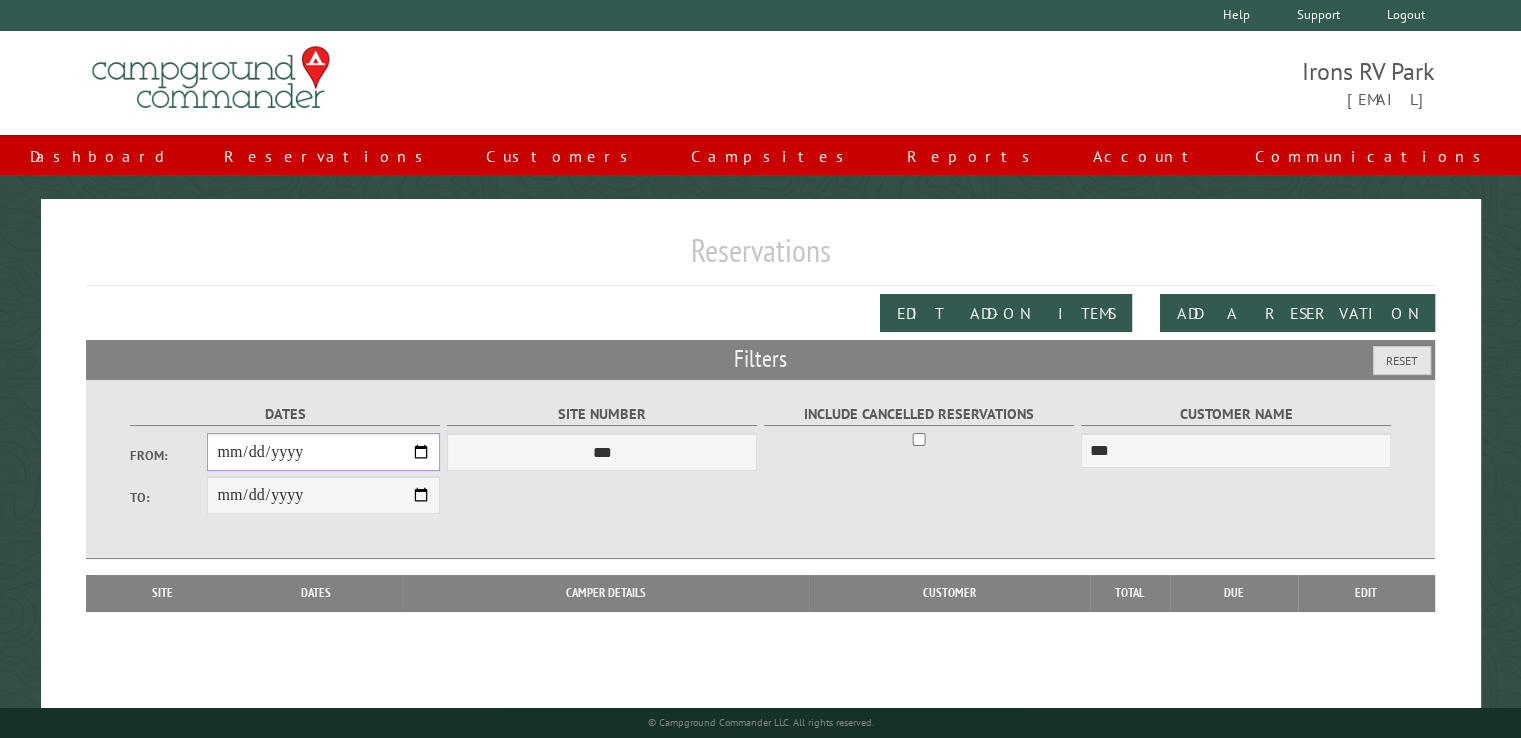 click on "**********" at bounding box center [323, 452] 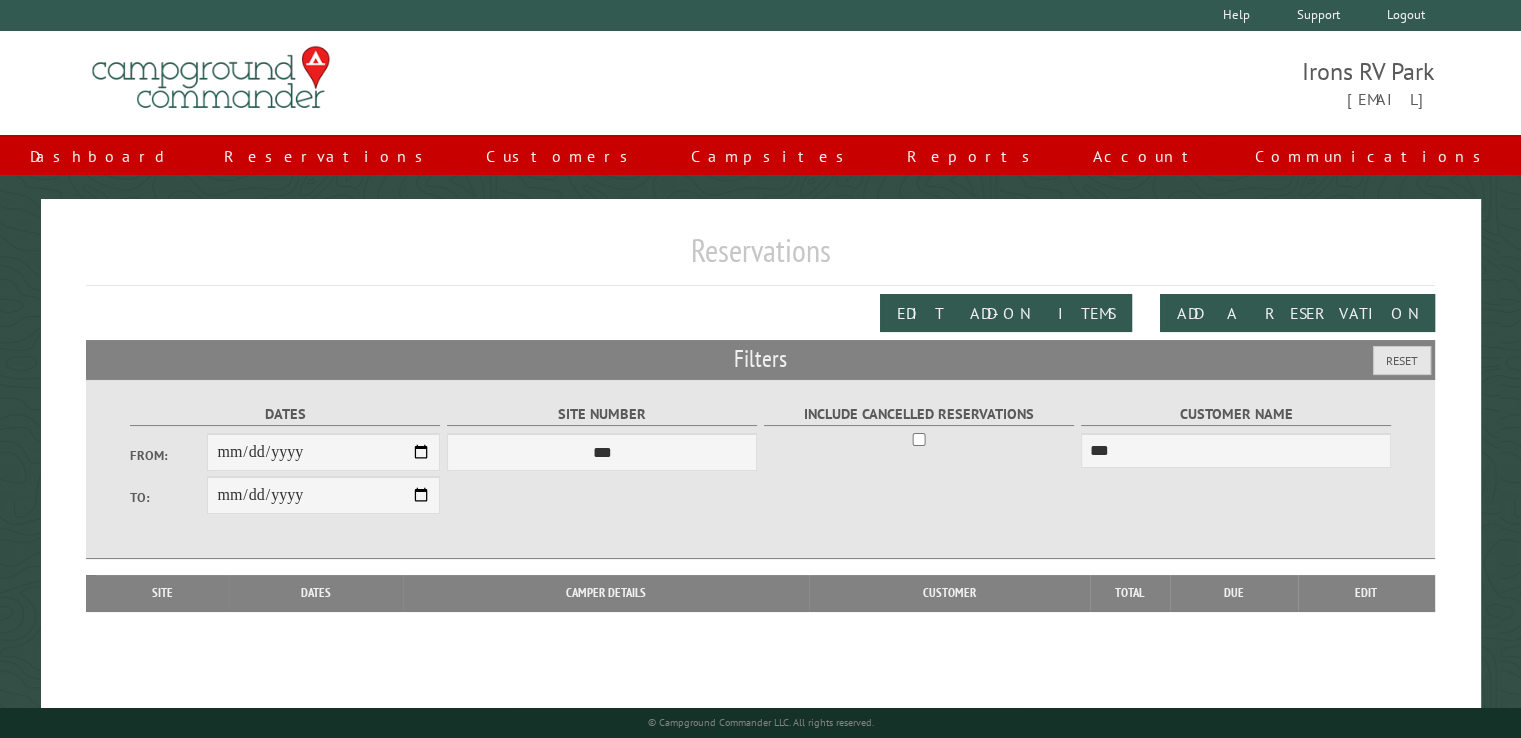 click on "Edit Add-on Items
Add a Reservation" at bounding box center [760, 313] 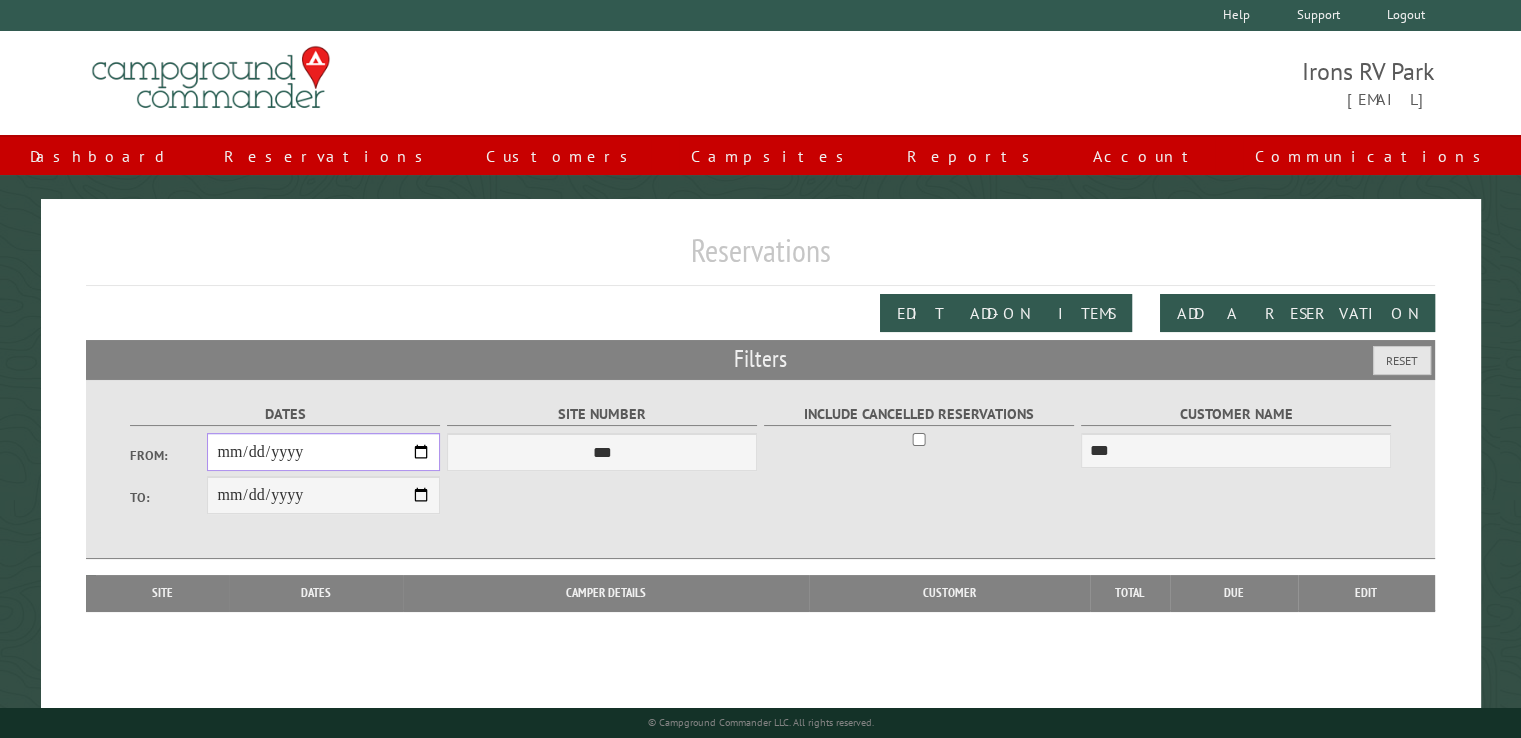 click on "**********" at bounding box center [323, 452] 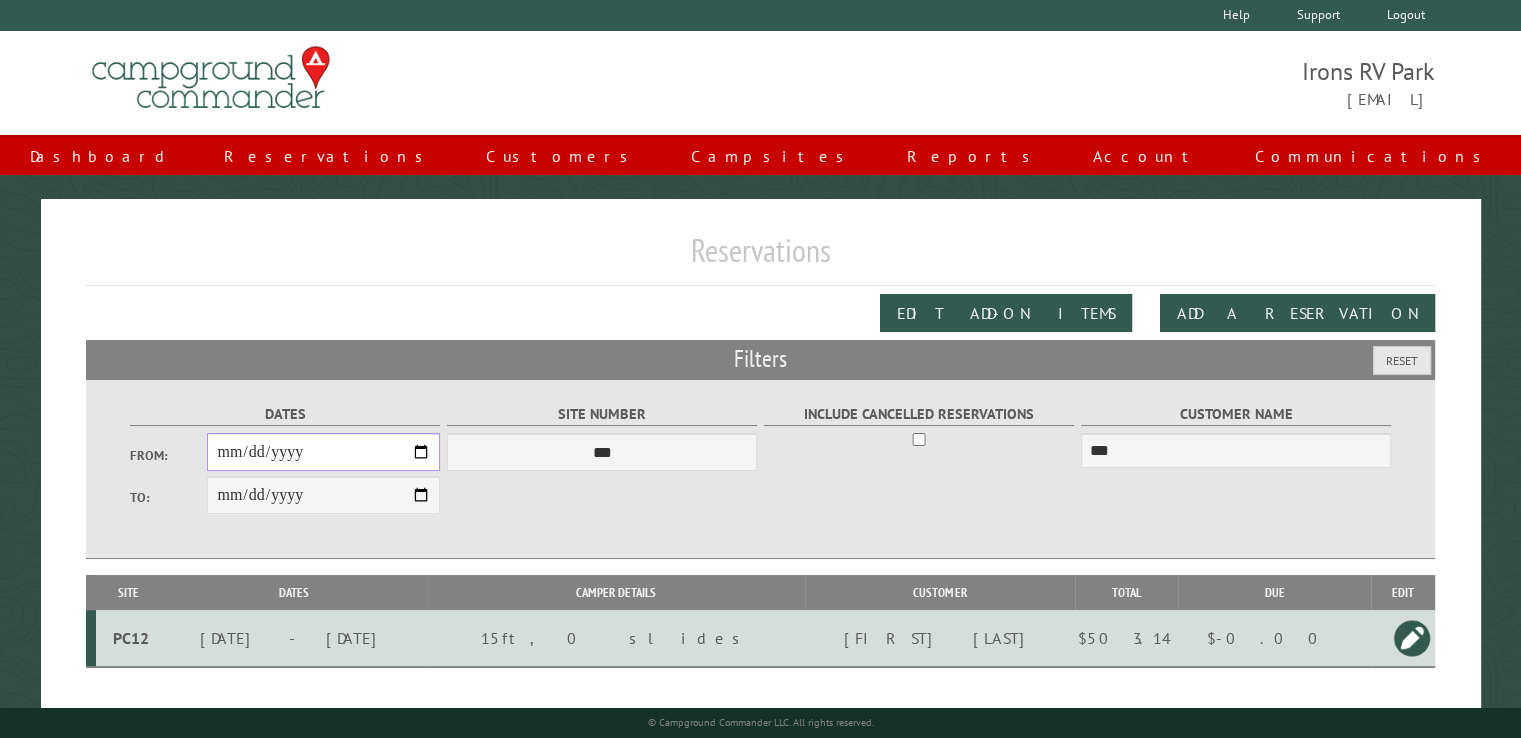 type on "**********" 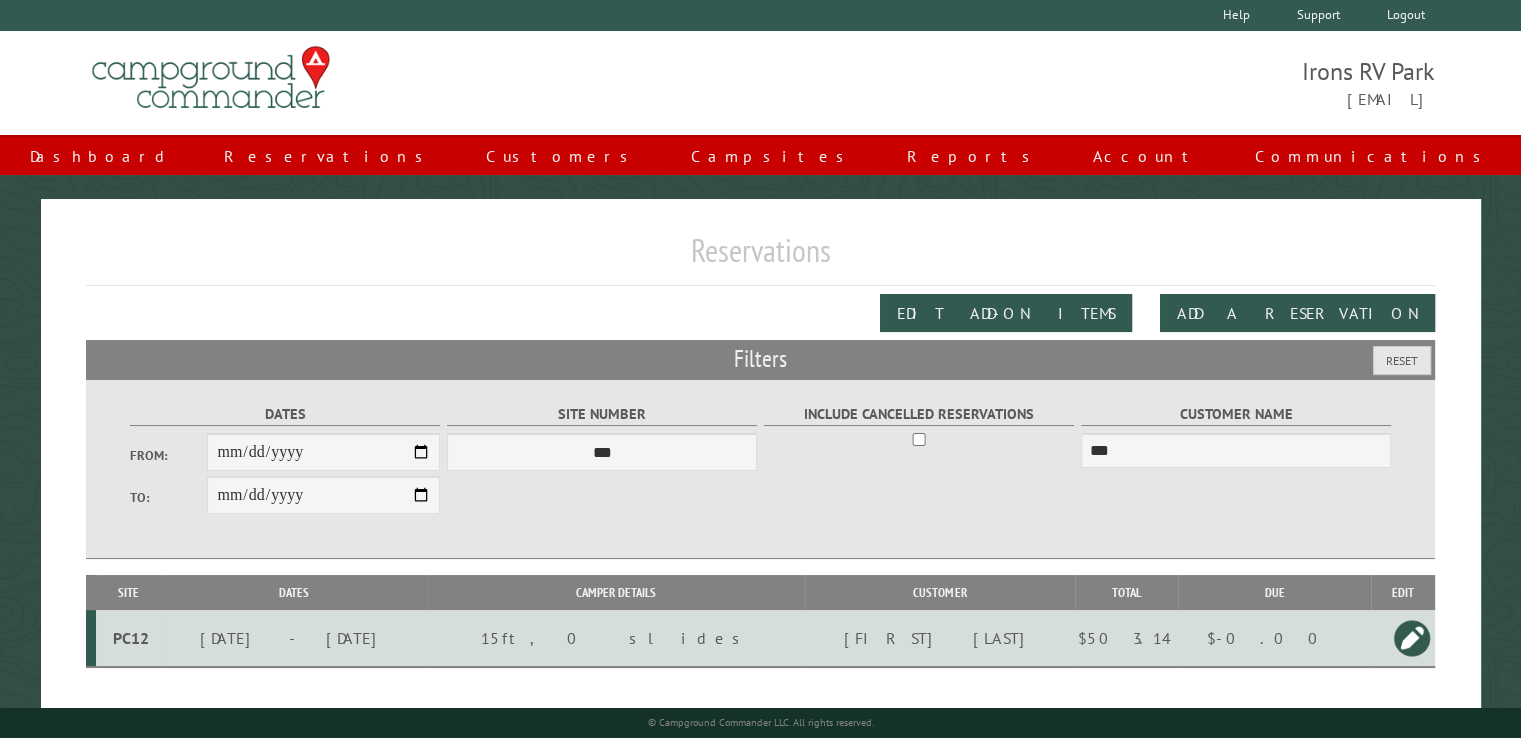 click on "$-0.00" at bounding box center (1275, 638) 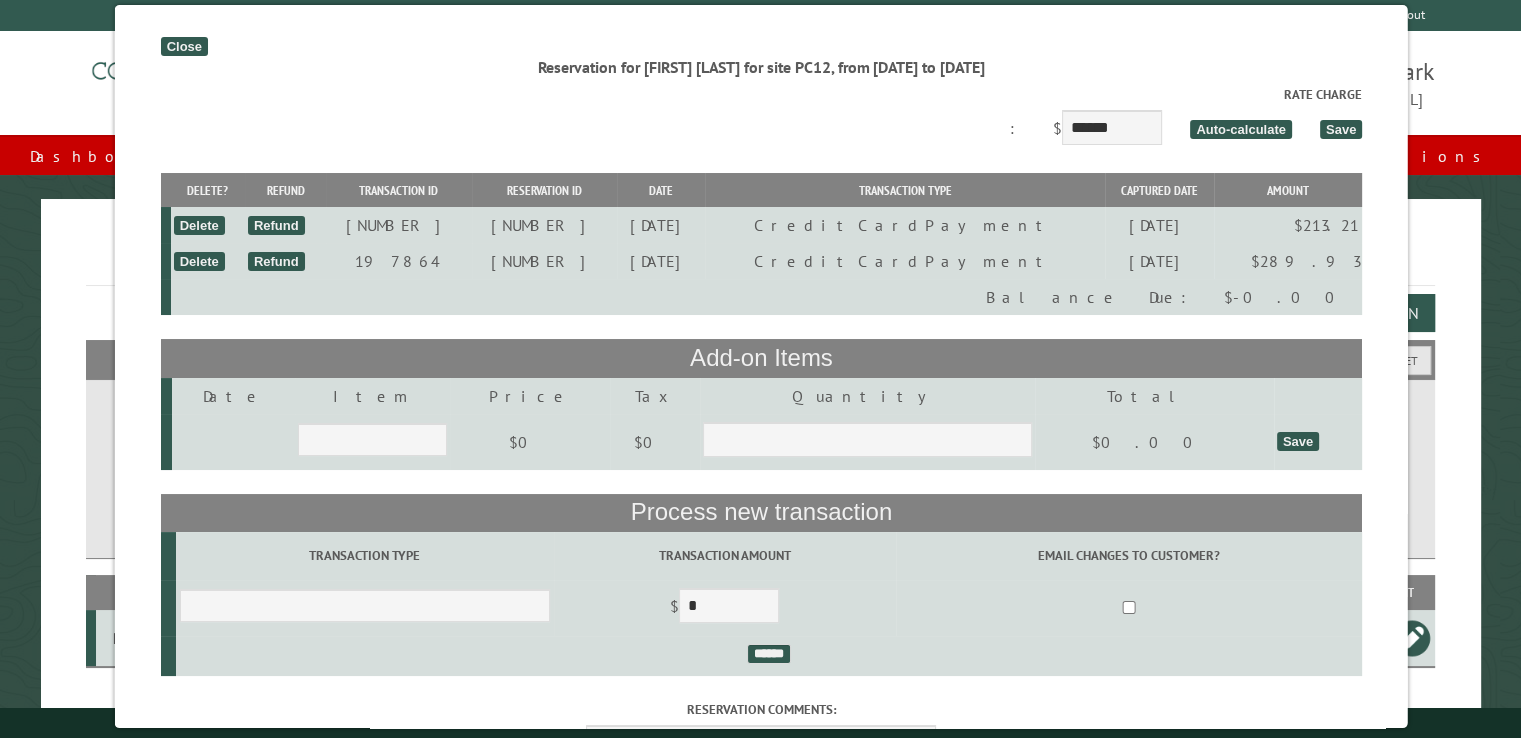 click on "Close" at bounding box center [183, 46] 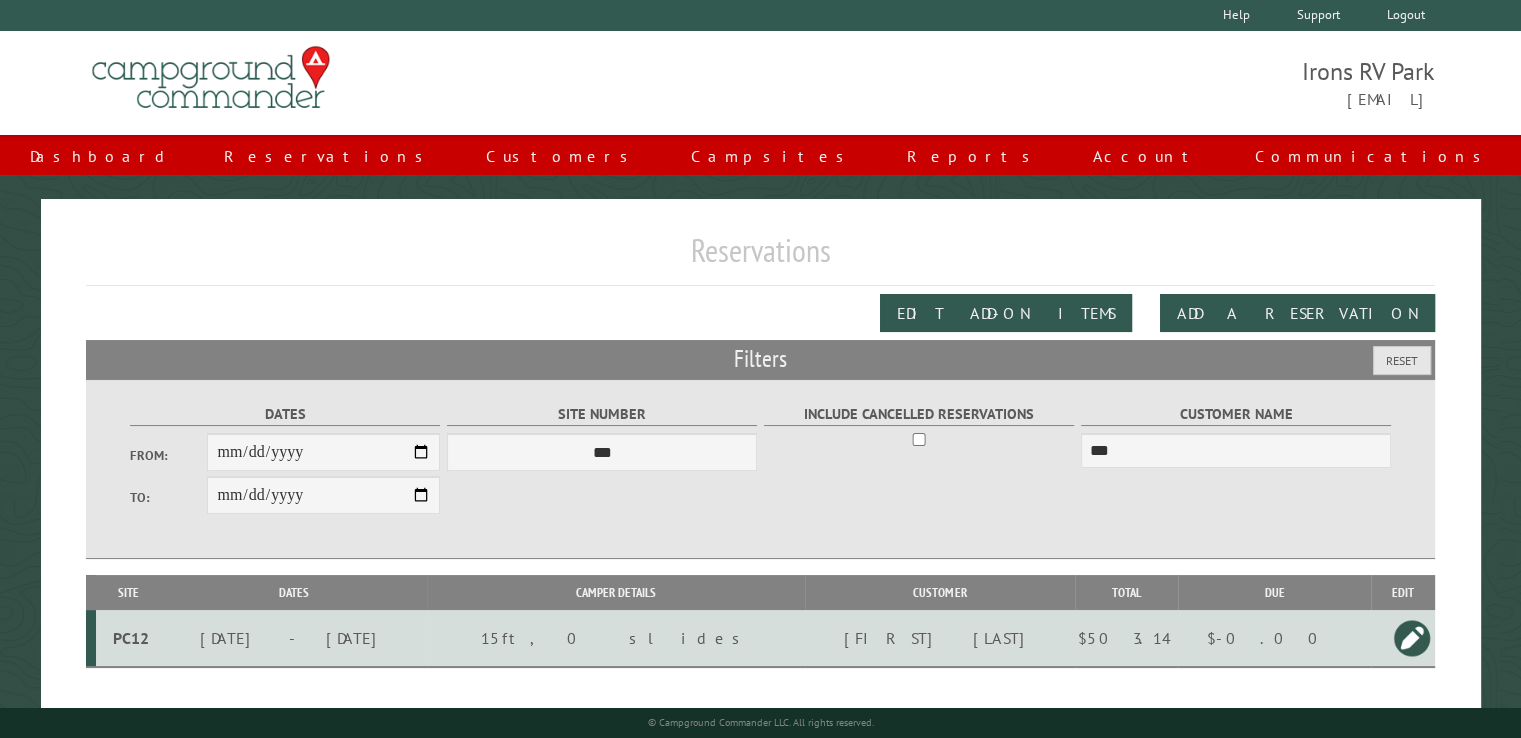 scroll, scrollTop: 99, scrollLeft: 0, axis: vertical 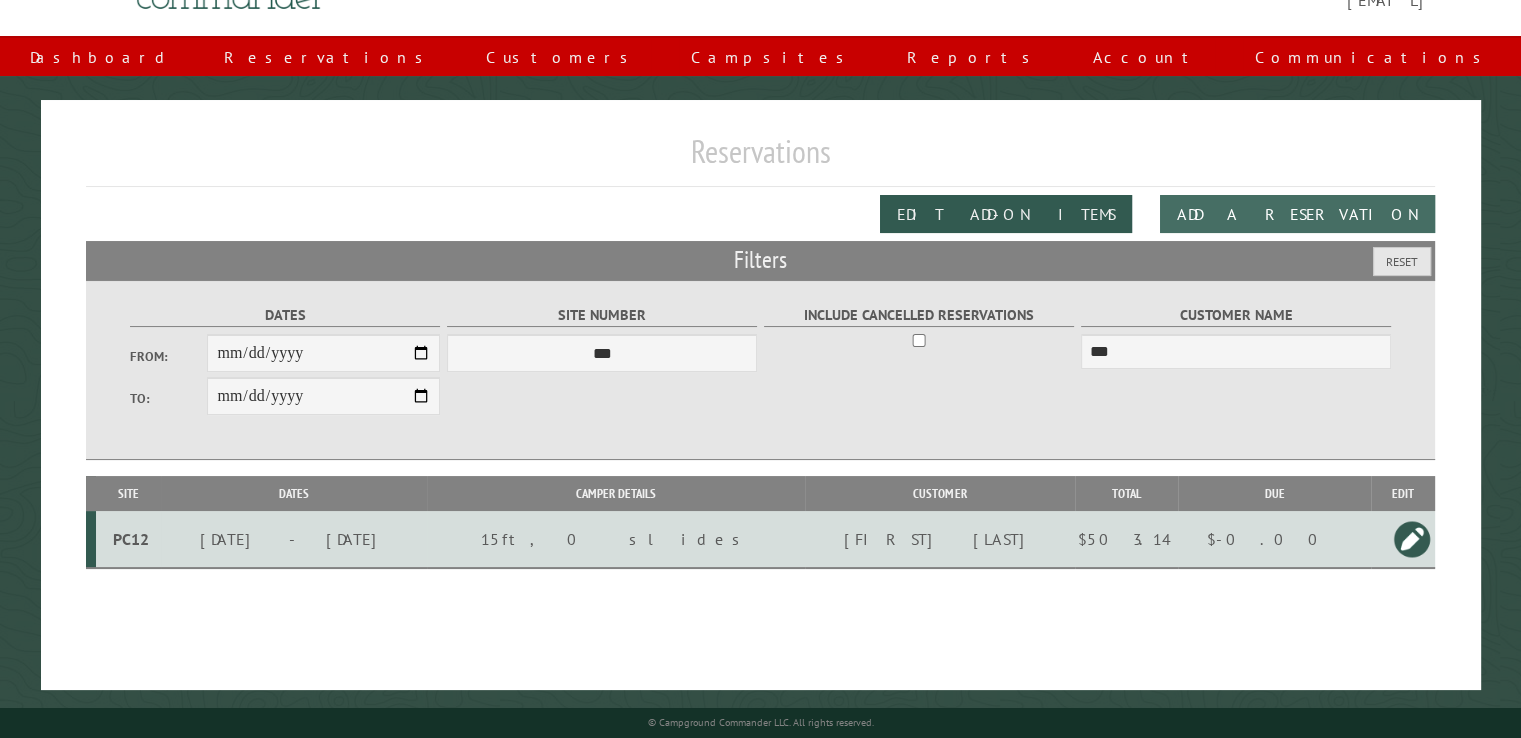 click on "Add a Reservation" at bounding box center (1297, 214) 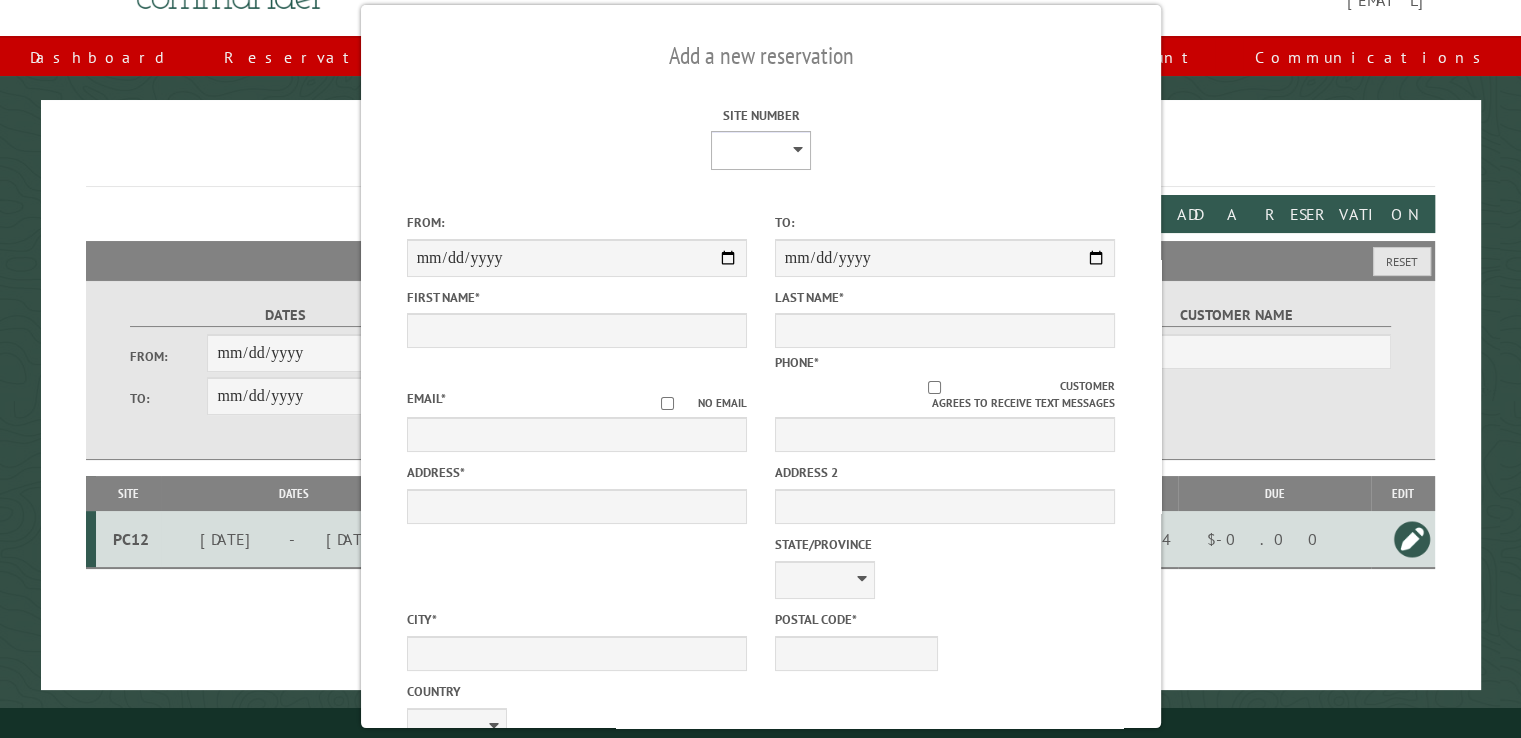 click on "**********" at bounding box center [761, 150] 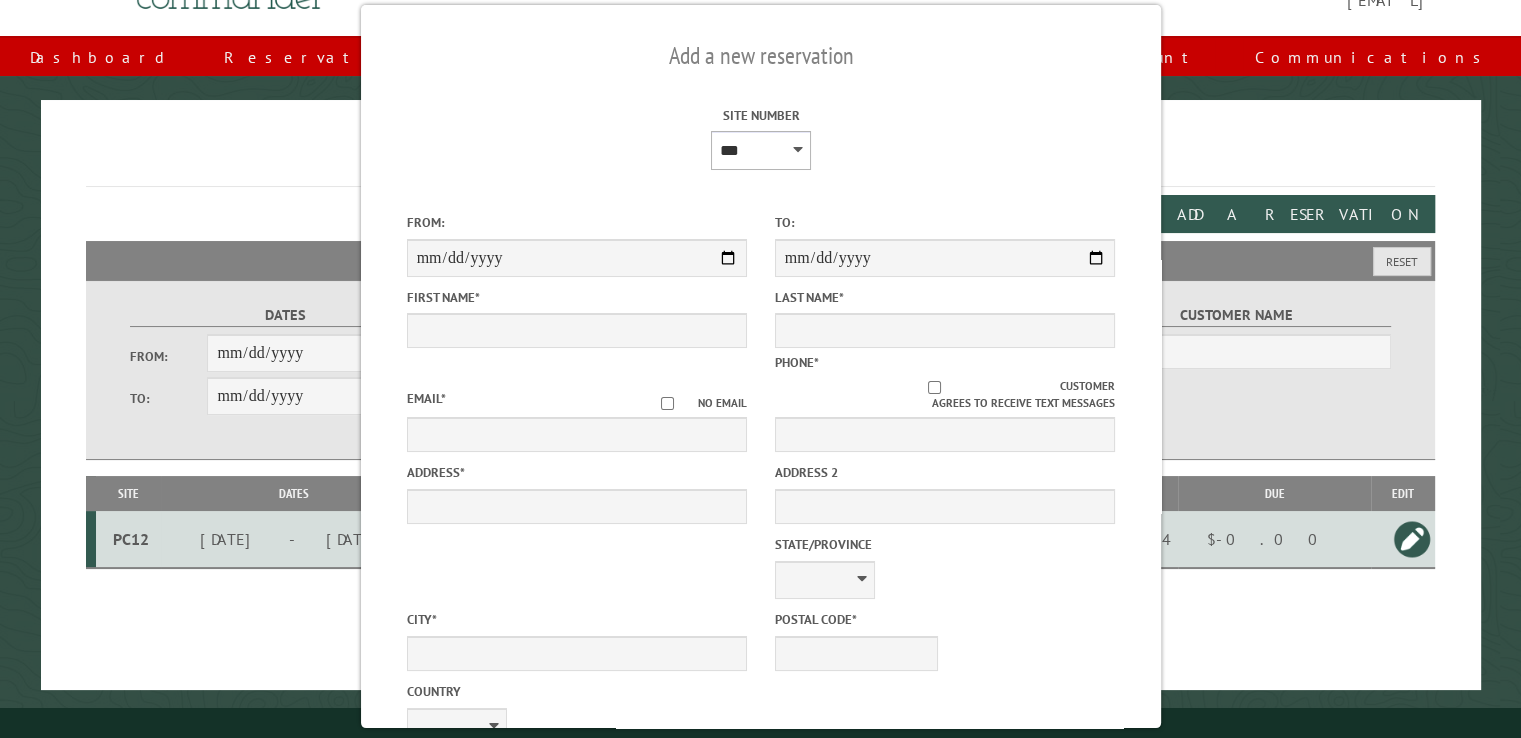 click on "**********" at bounding box center (761, 150) 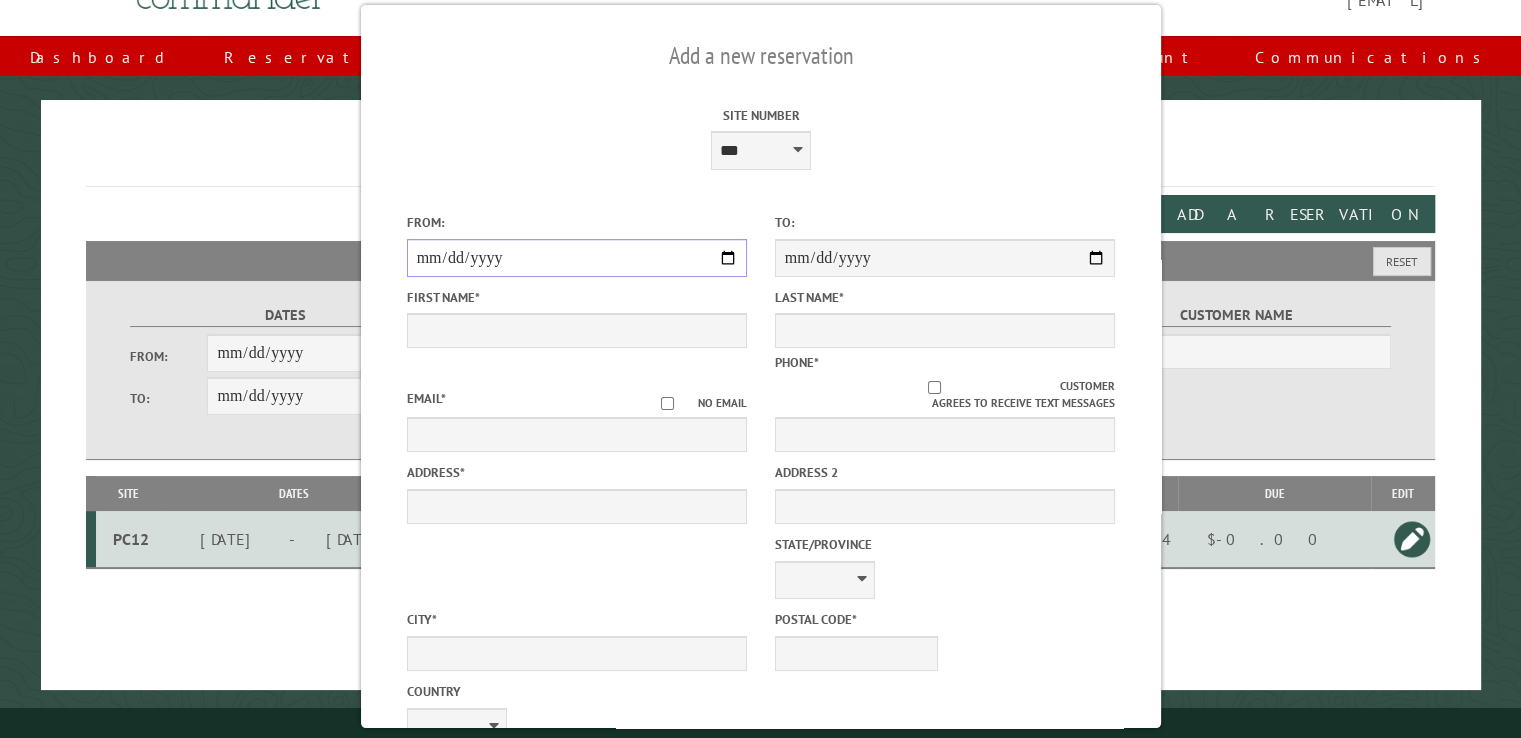 click on "From:" at bounding box center [576, 258] 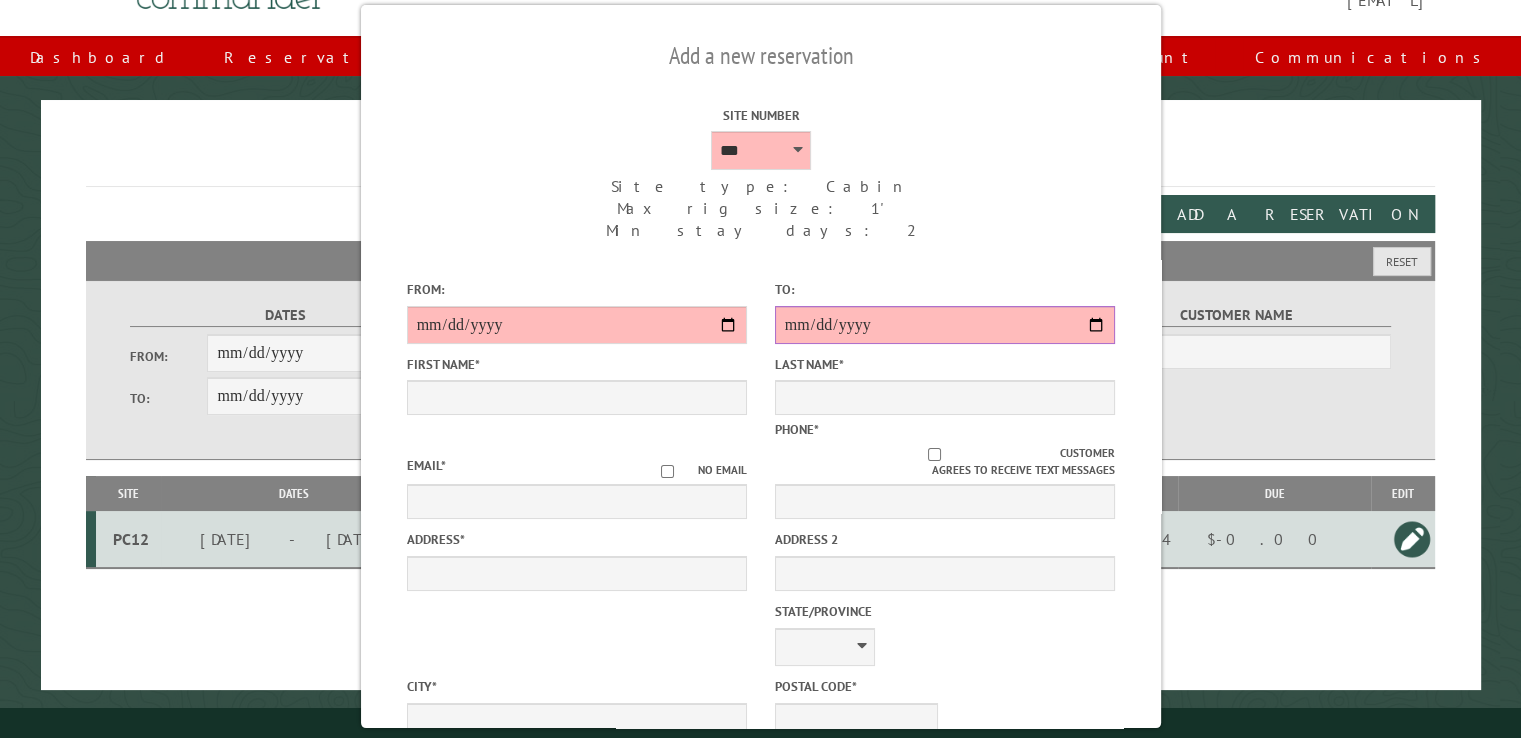 click on "**********" at bounding box center (944, 325) 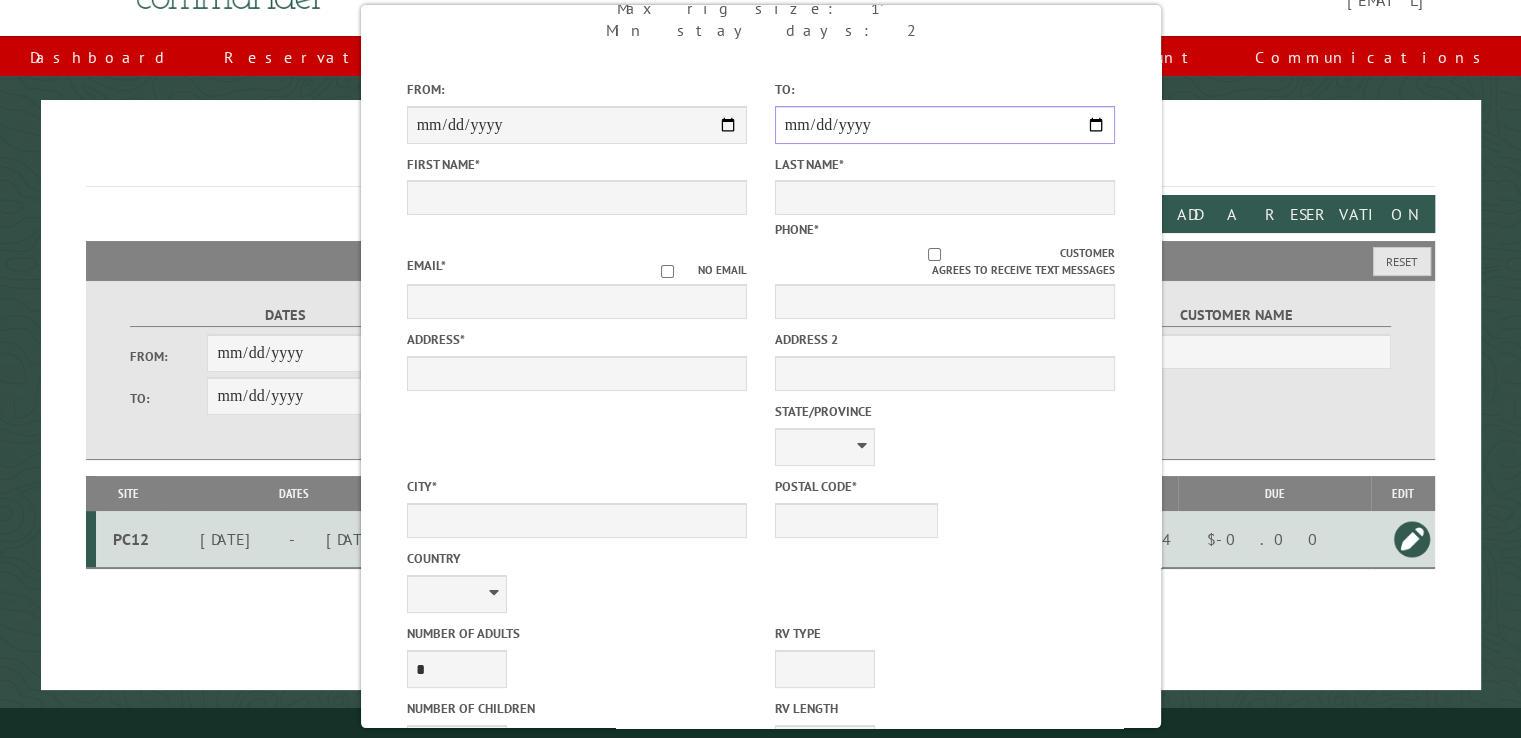scroll, scrollTop: 0, scrollLeft: 0, axis: both 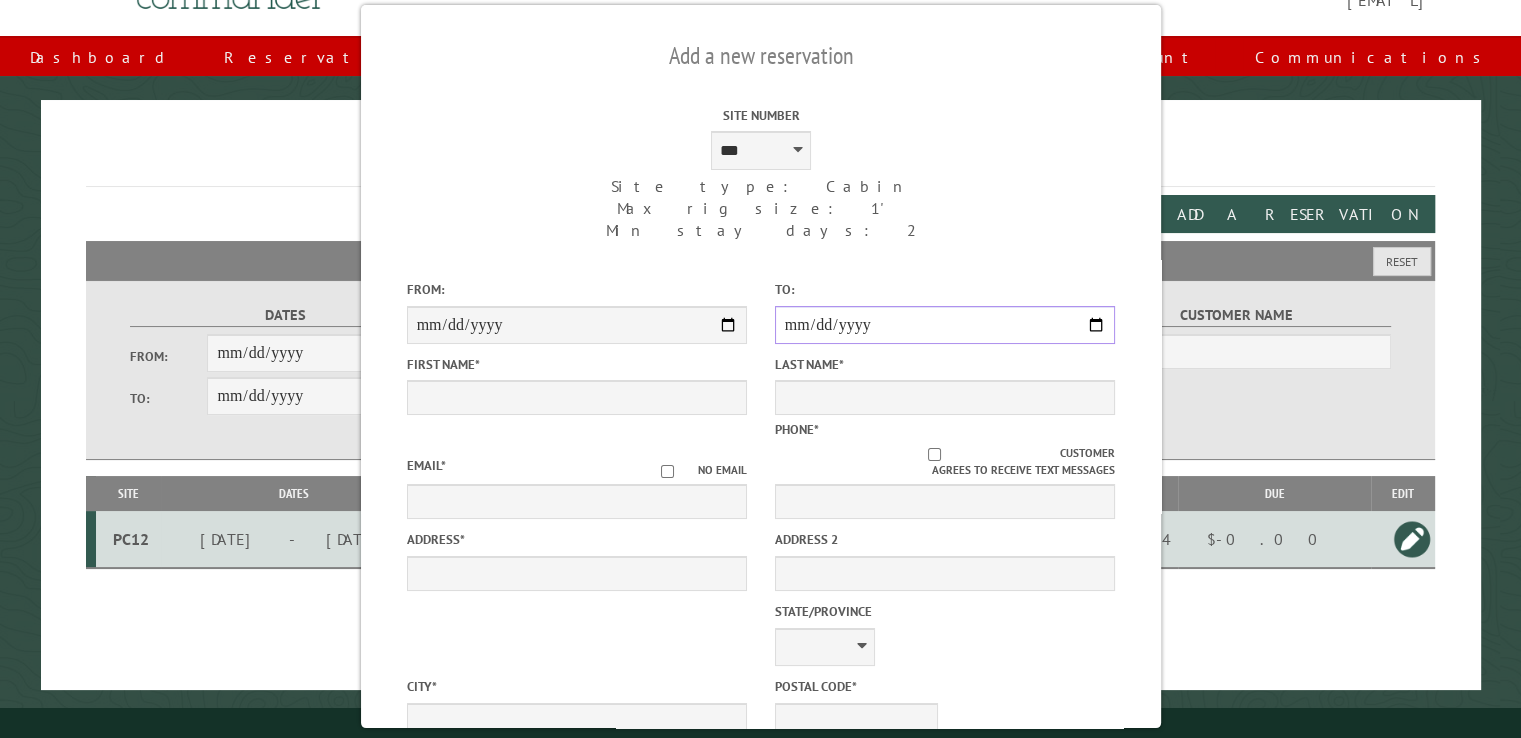 click on "**********" at bounding box center [944, 325] 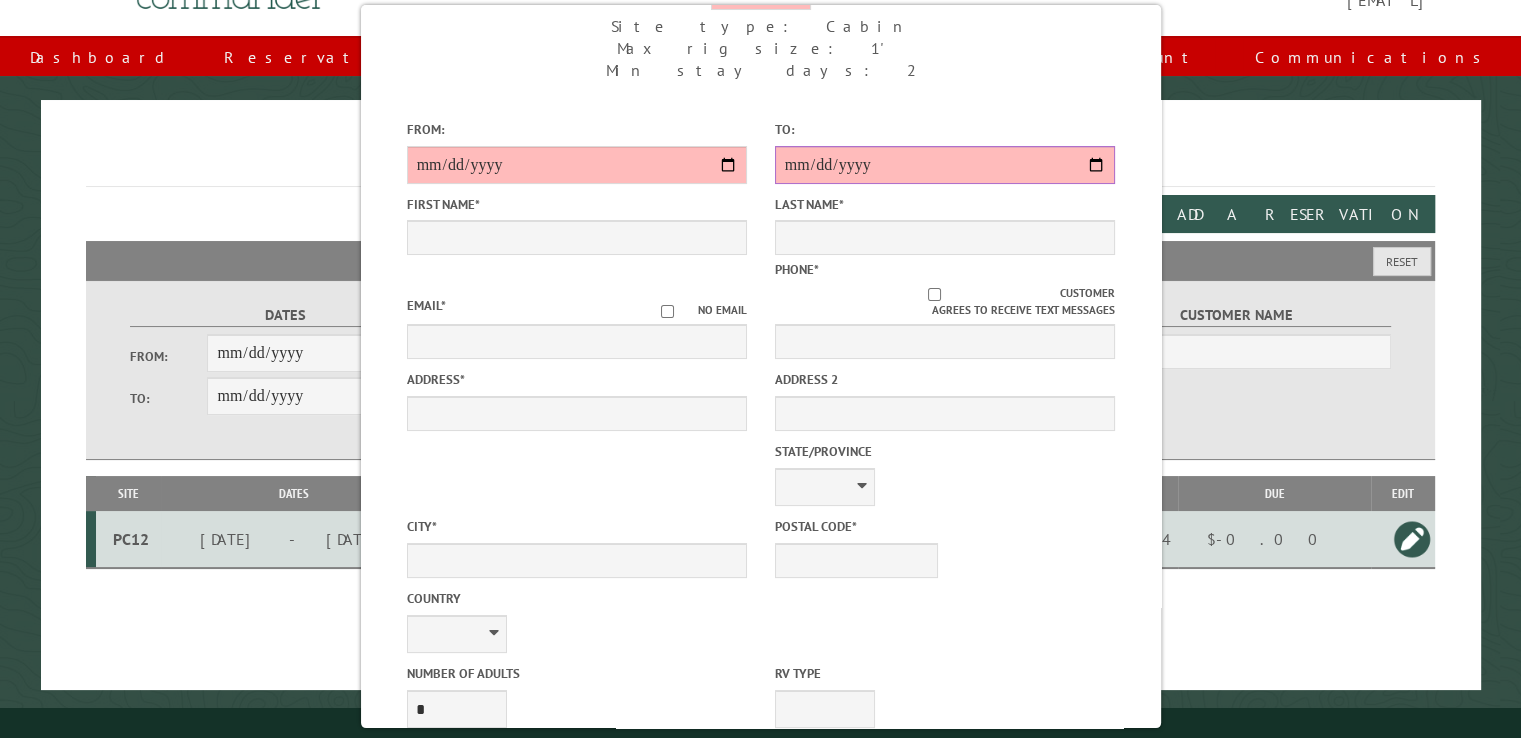 scroll, scrollTop: 0, scrollLeft: 0, axis: both 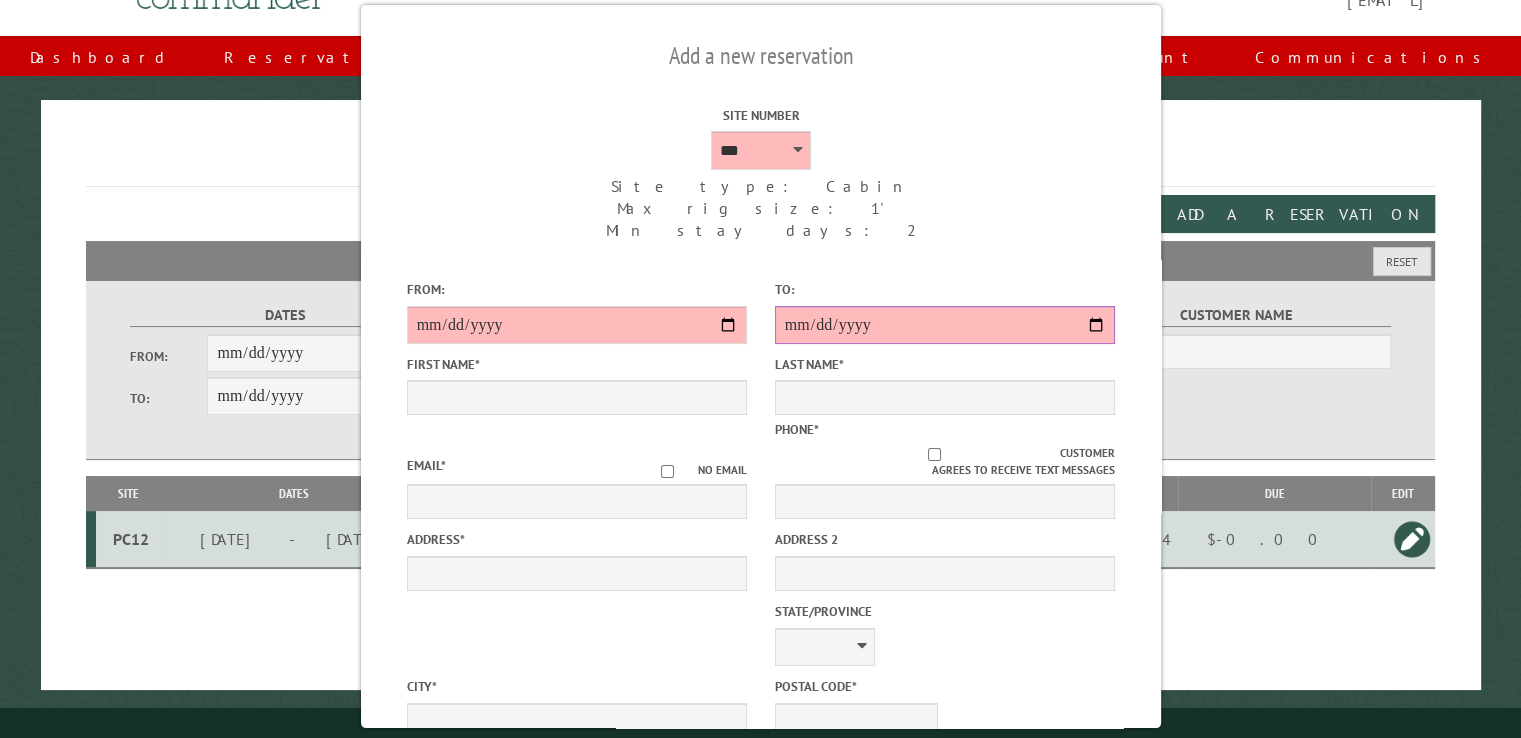 click on "**********" at bounding box center (944, 325) 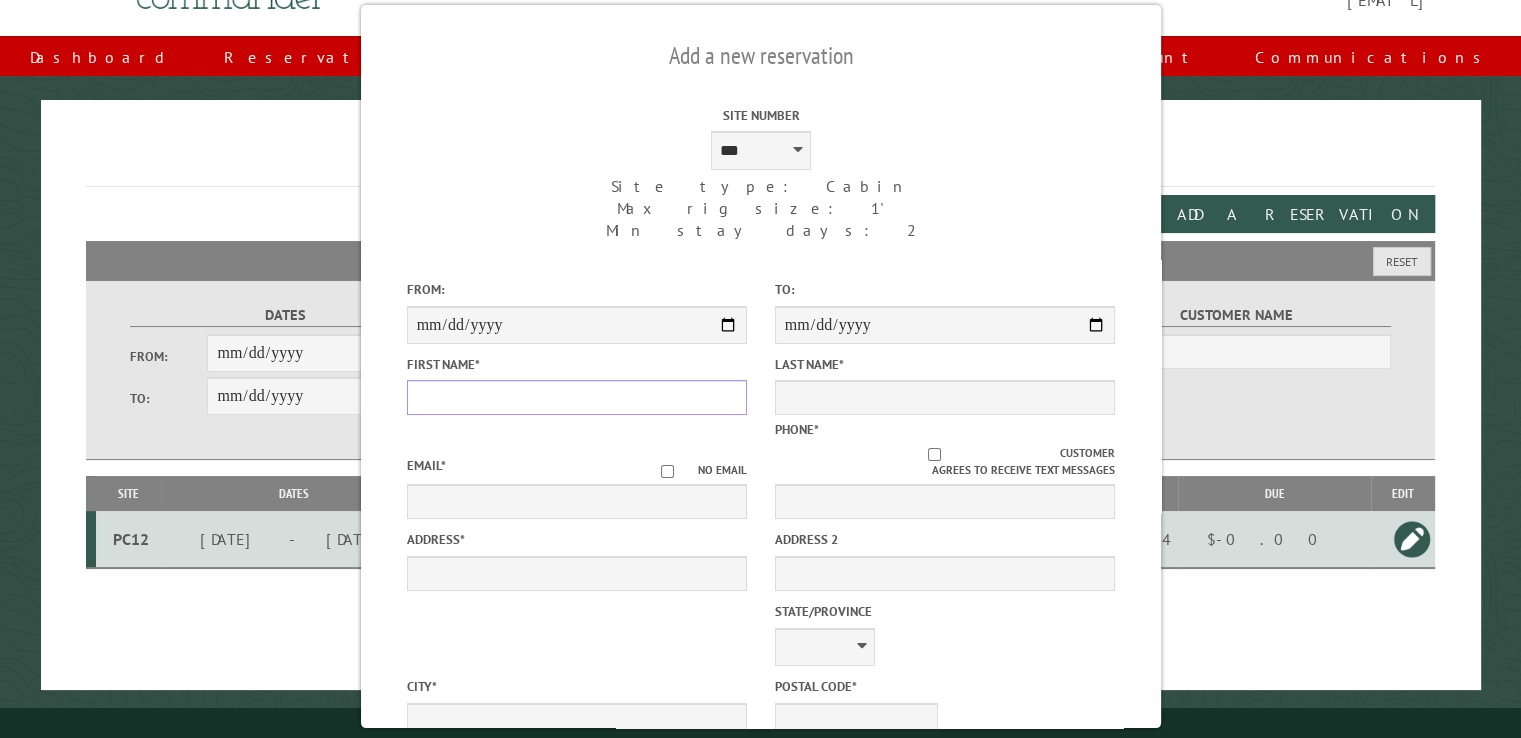 click on "First Name *" at bounding box center (576, 397) 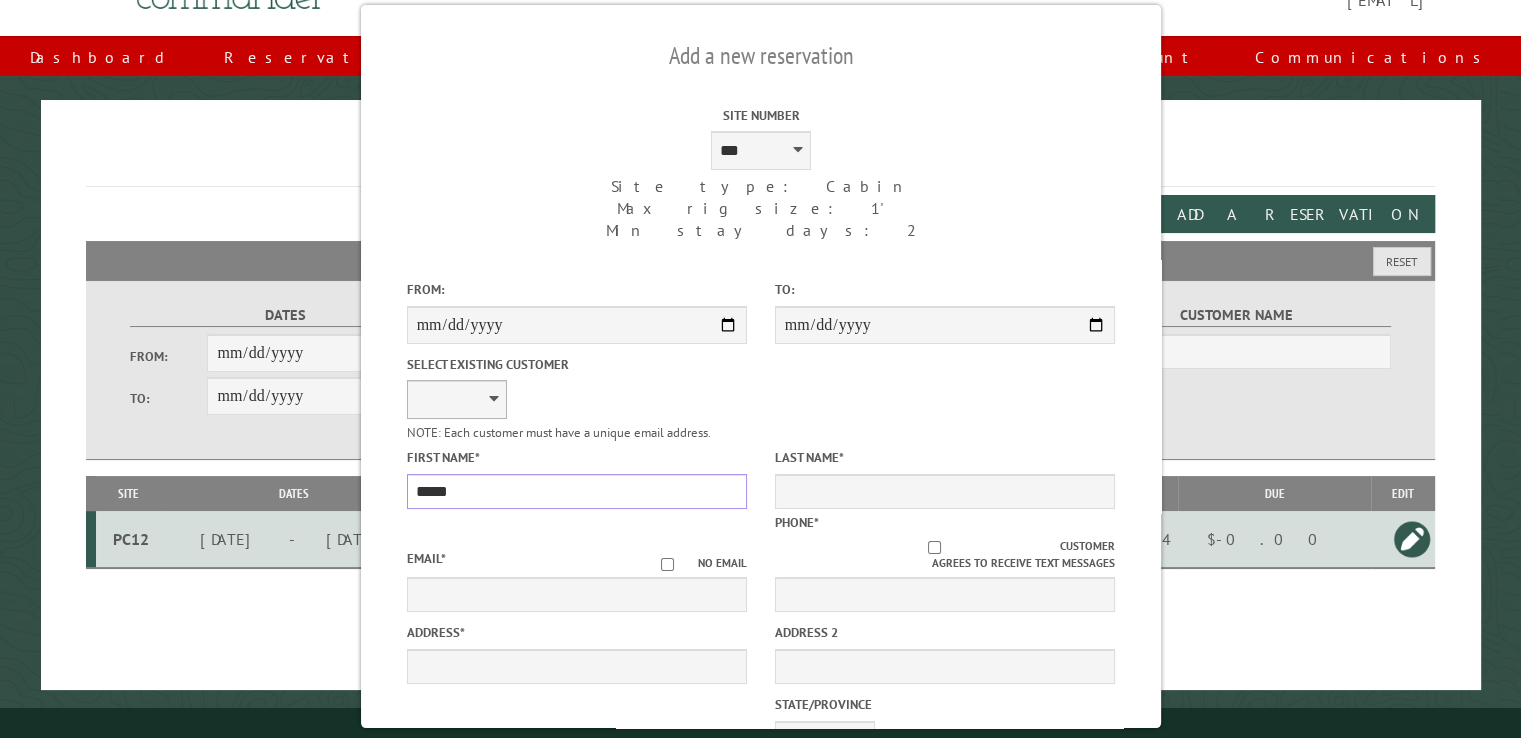 type on "*****" 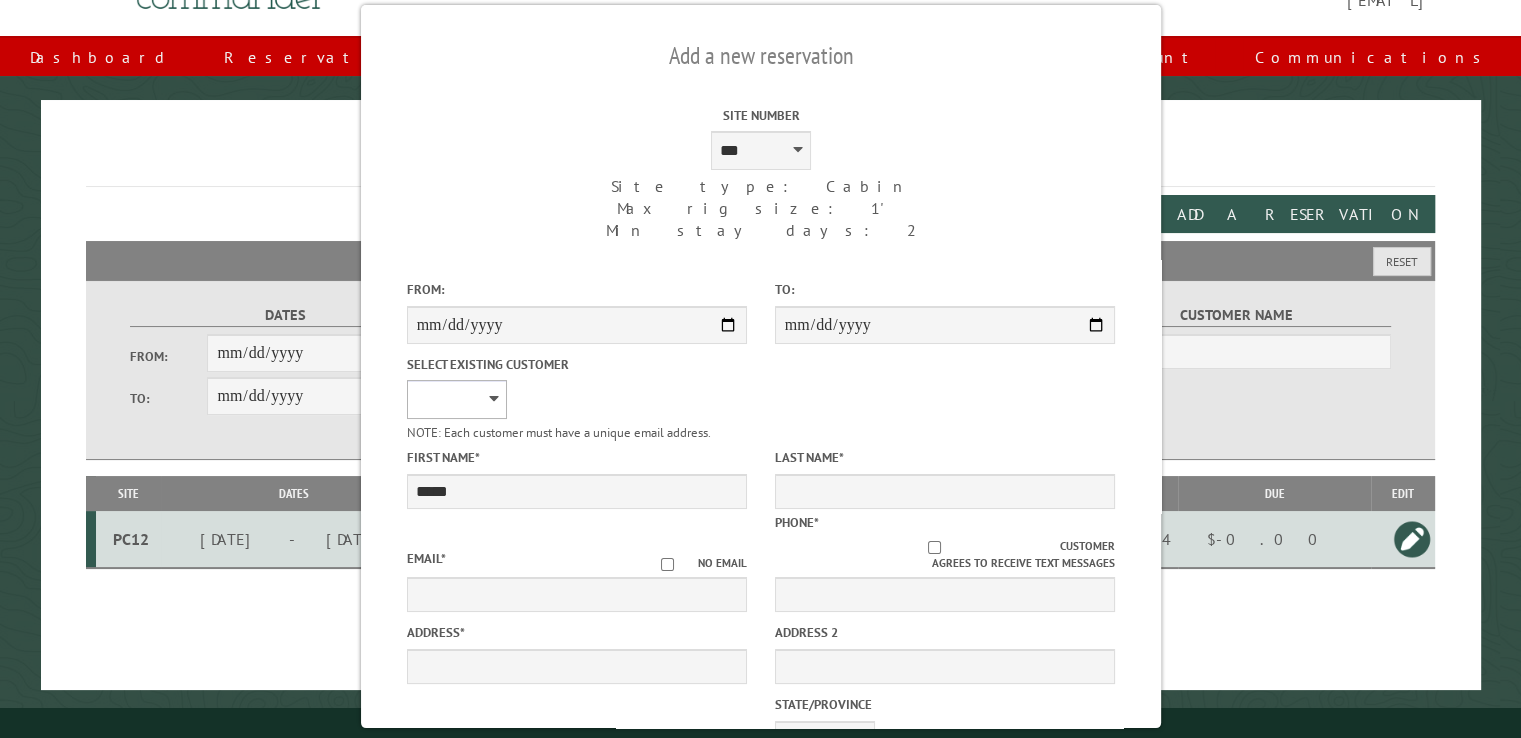 click on "**********" at bounding box center (456, 399) 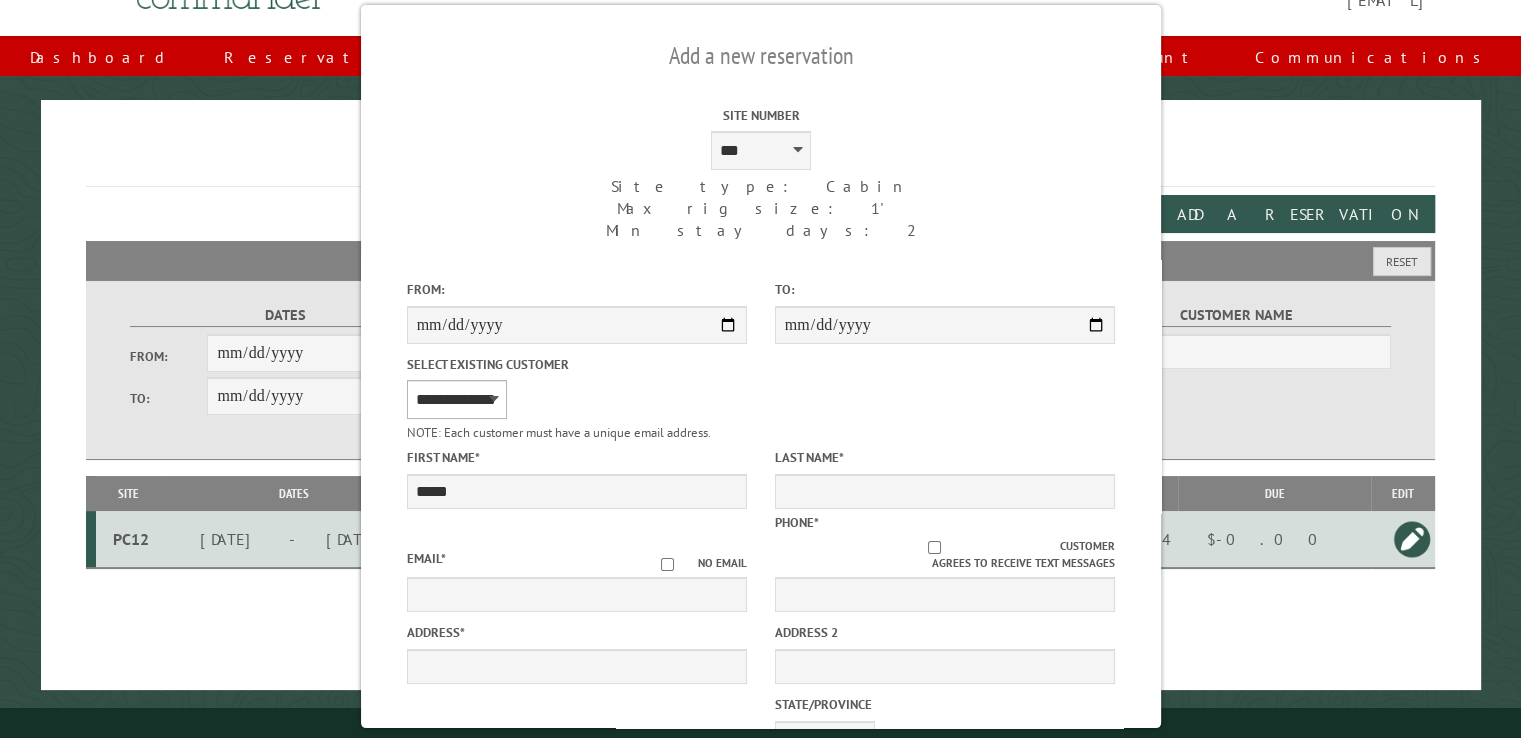 click on "**********" at bounding box center [456, 399] 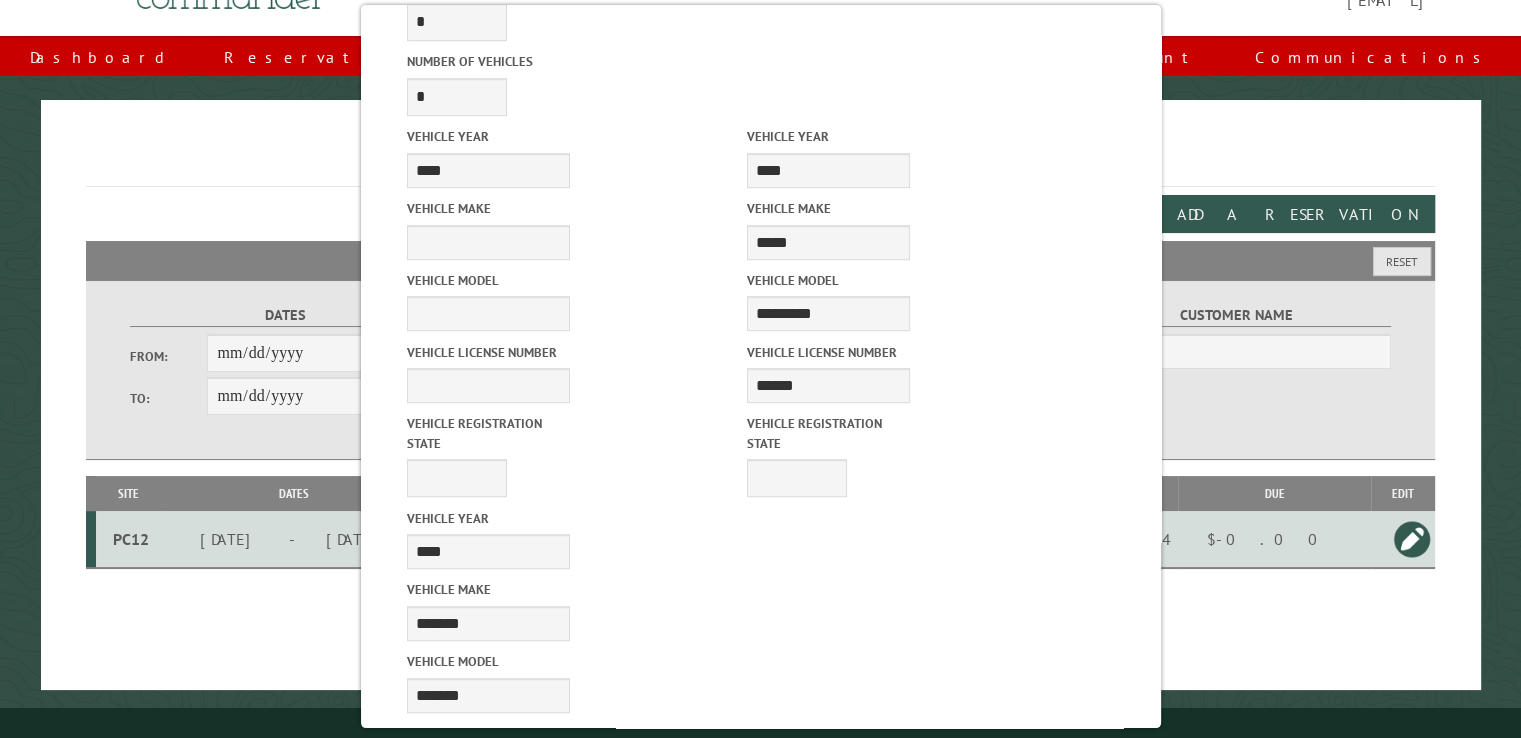 scroll, scrollTop: 1244, scrollLeft: 0, axis: vertical 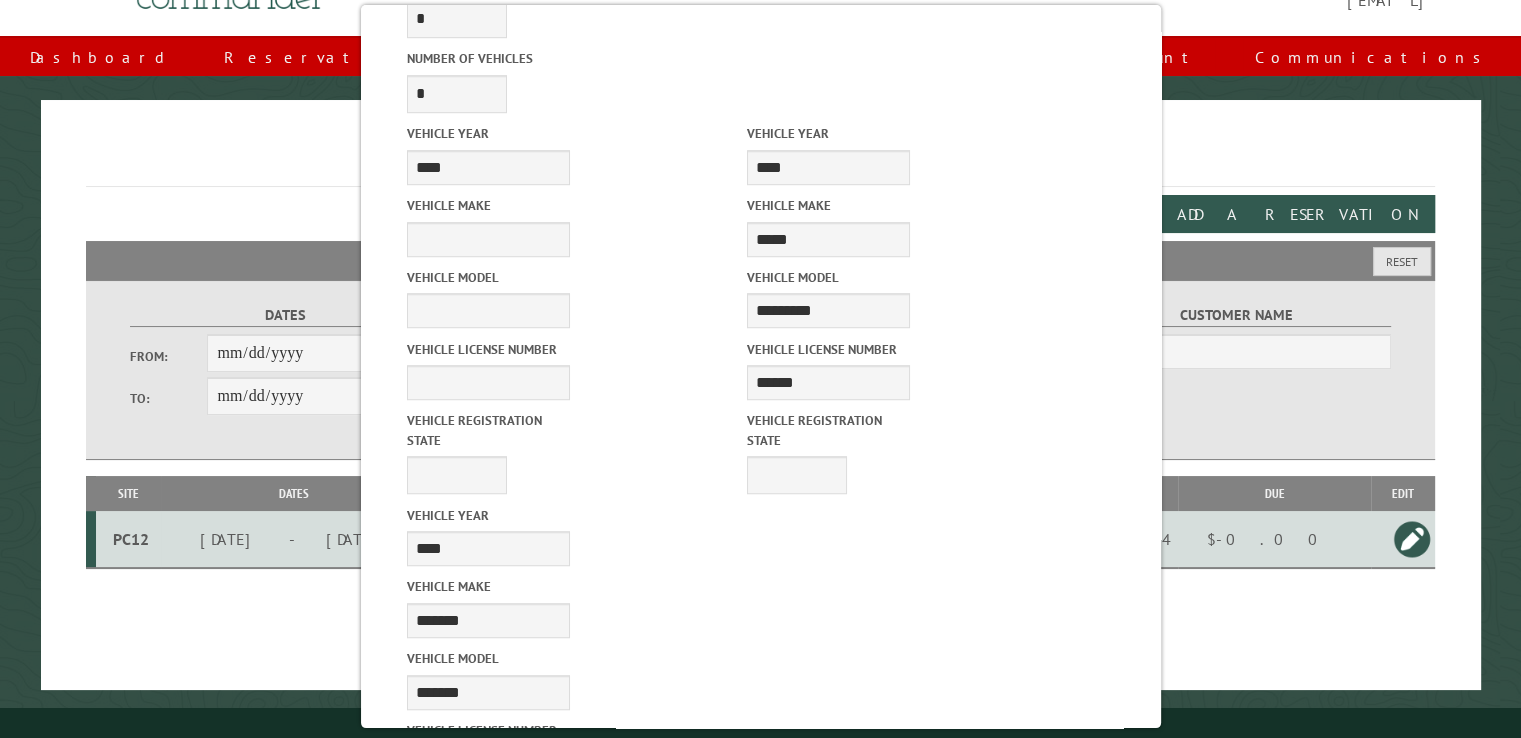 drag, startPoint x: 816, startPoint y: 427, endPoint x: 728, endPoint y: 428, distance: 88.005684 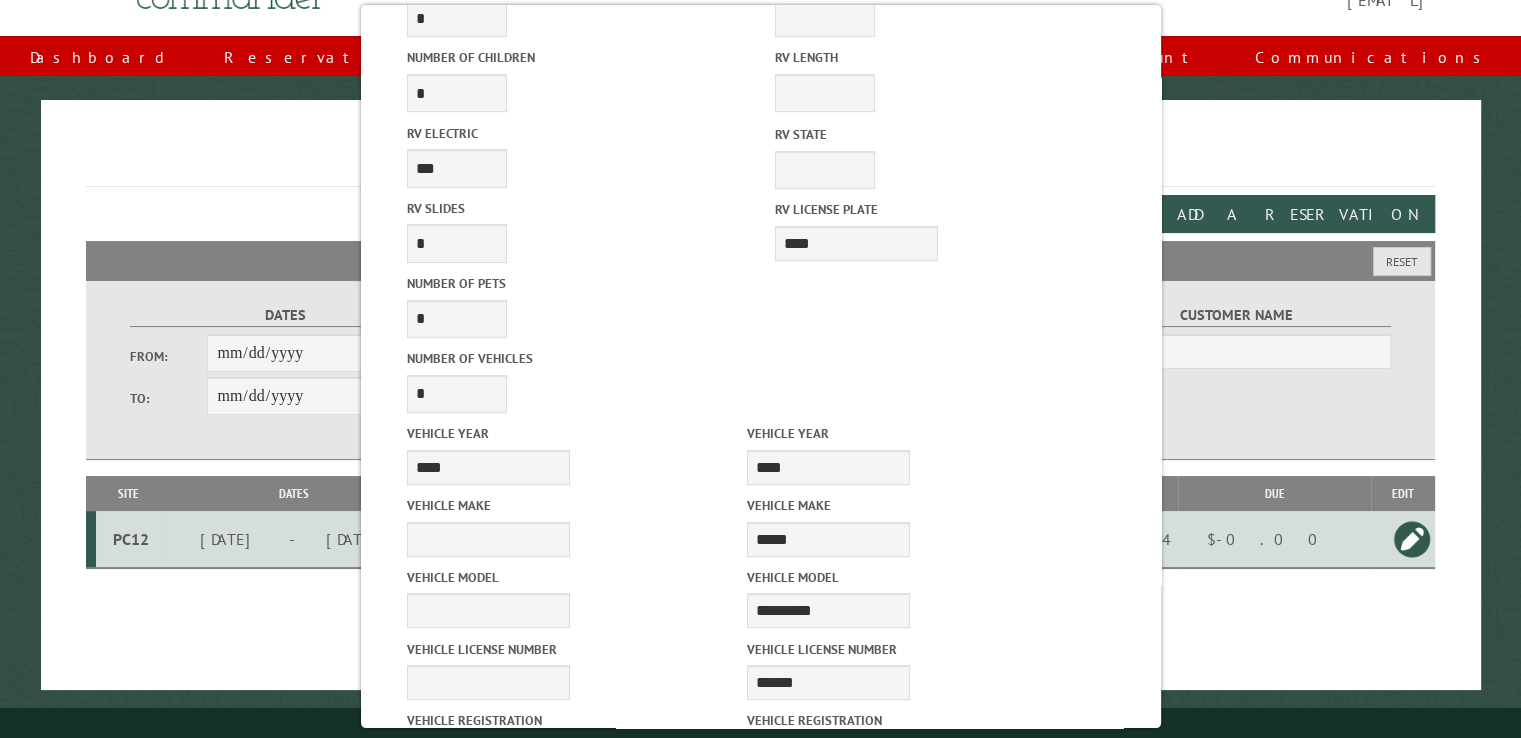 scroll, scrollTop: 1244, scrollLeft: 0, axis: vertical 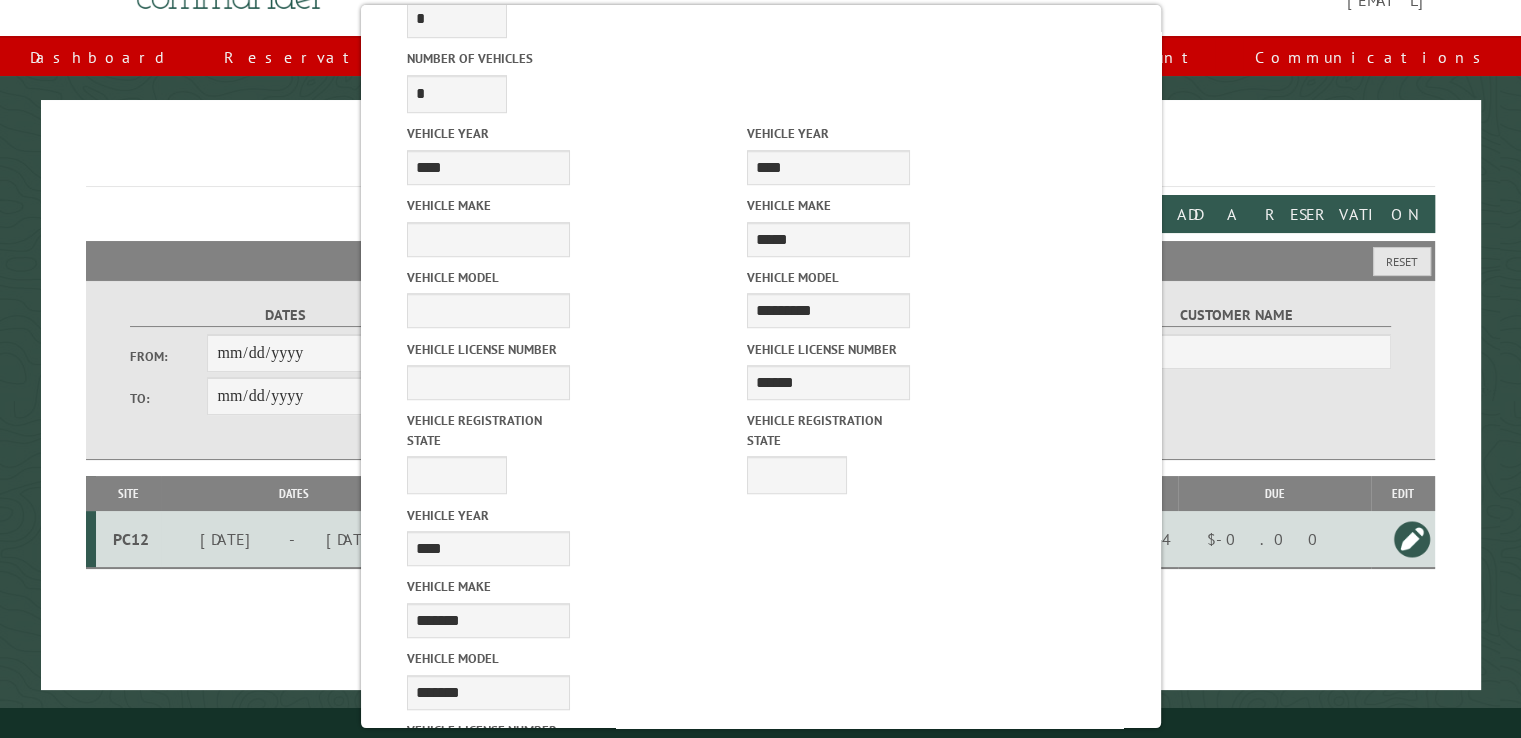 type on "*" 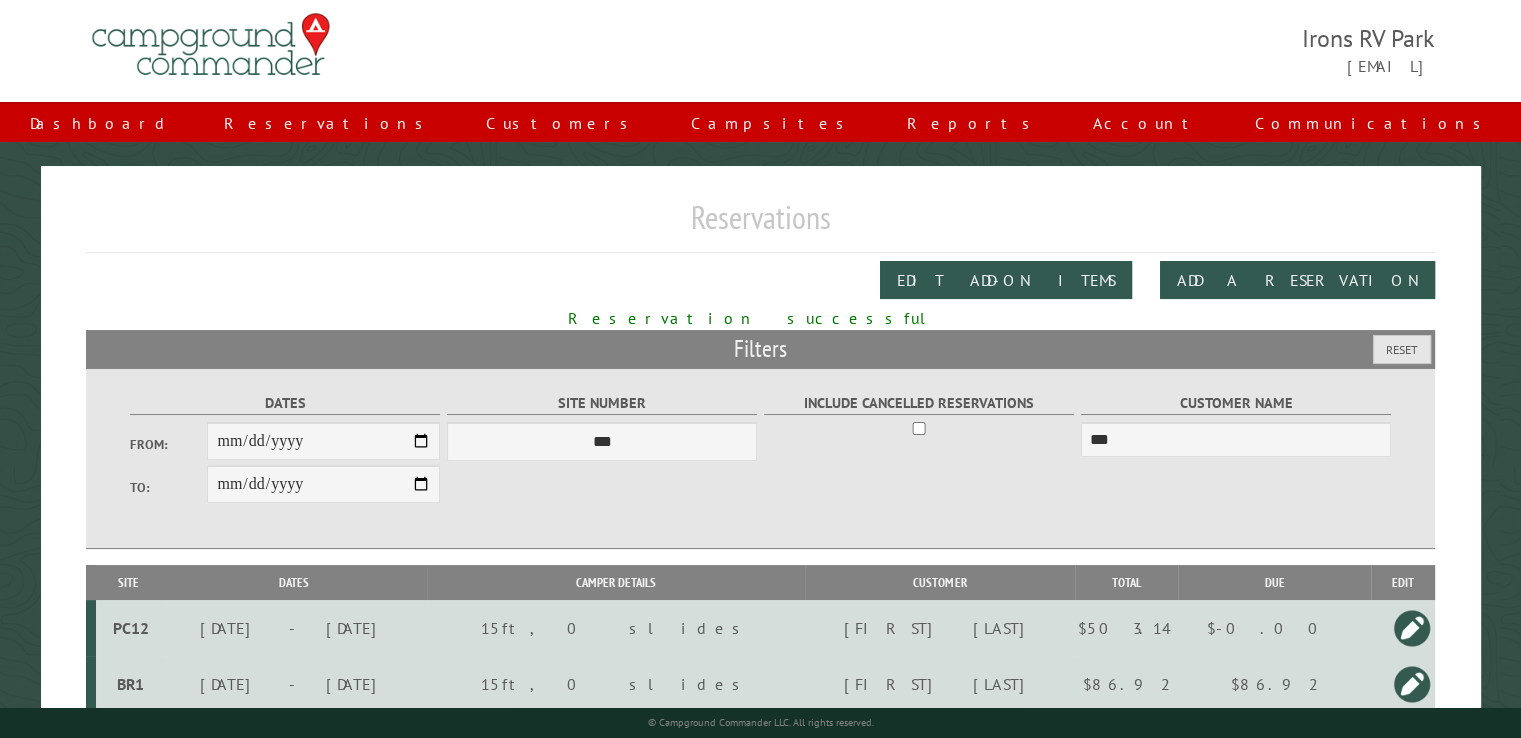 scroll, scrollTop: 0, scrollLeft: 0, axis: both 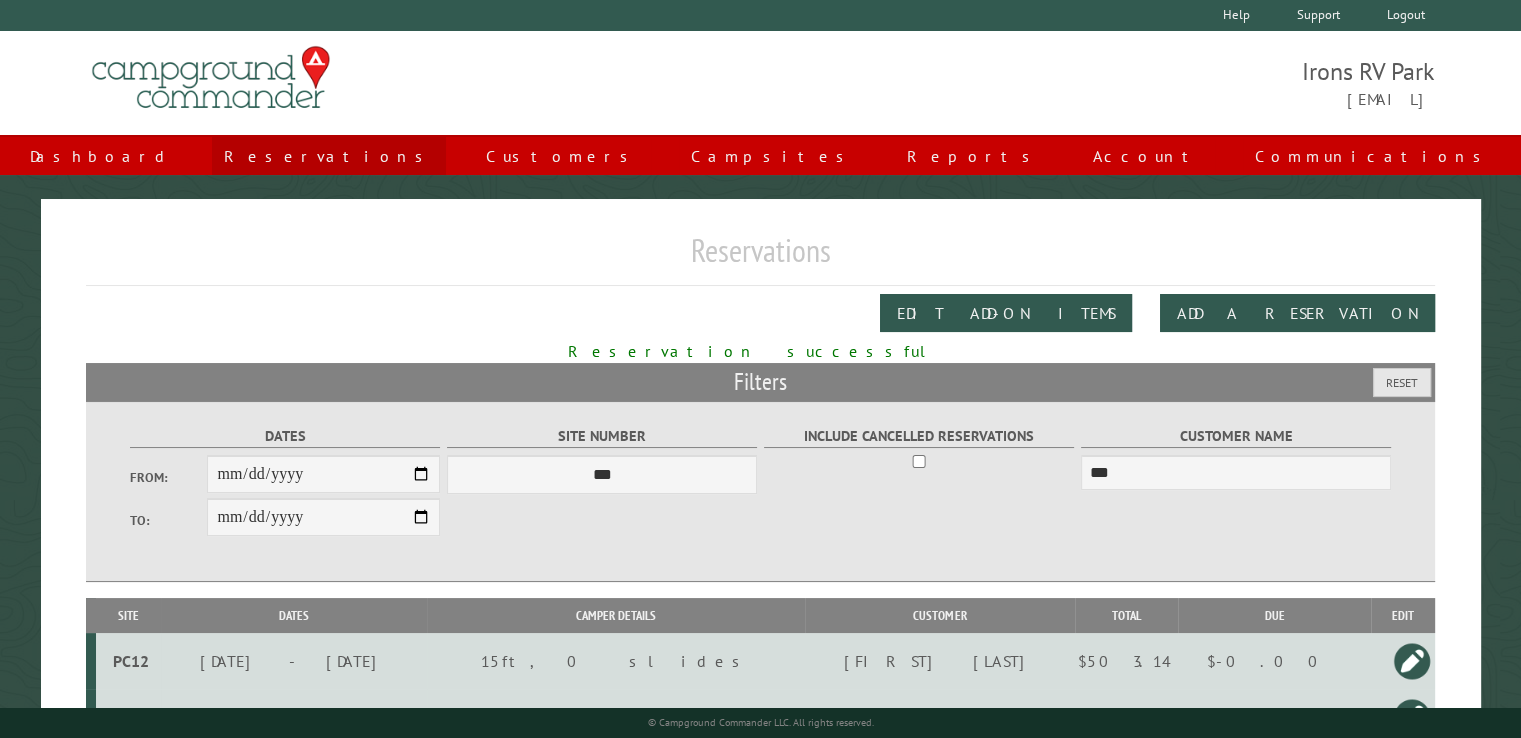 click on "Reservations" at bounding box center (329, 156) 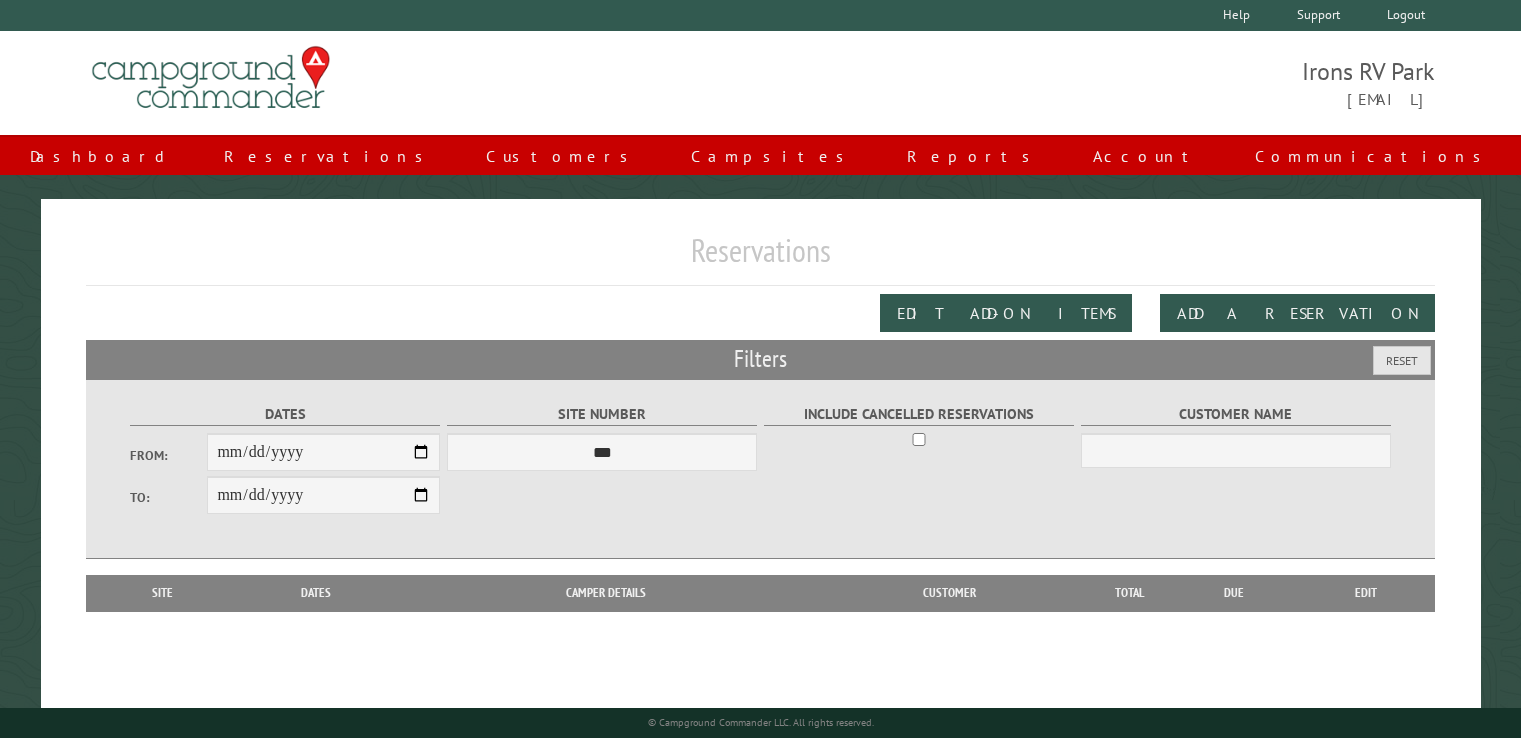 scroll, scrollTop: 0, scrollLeft: 0, axis: both 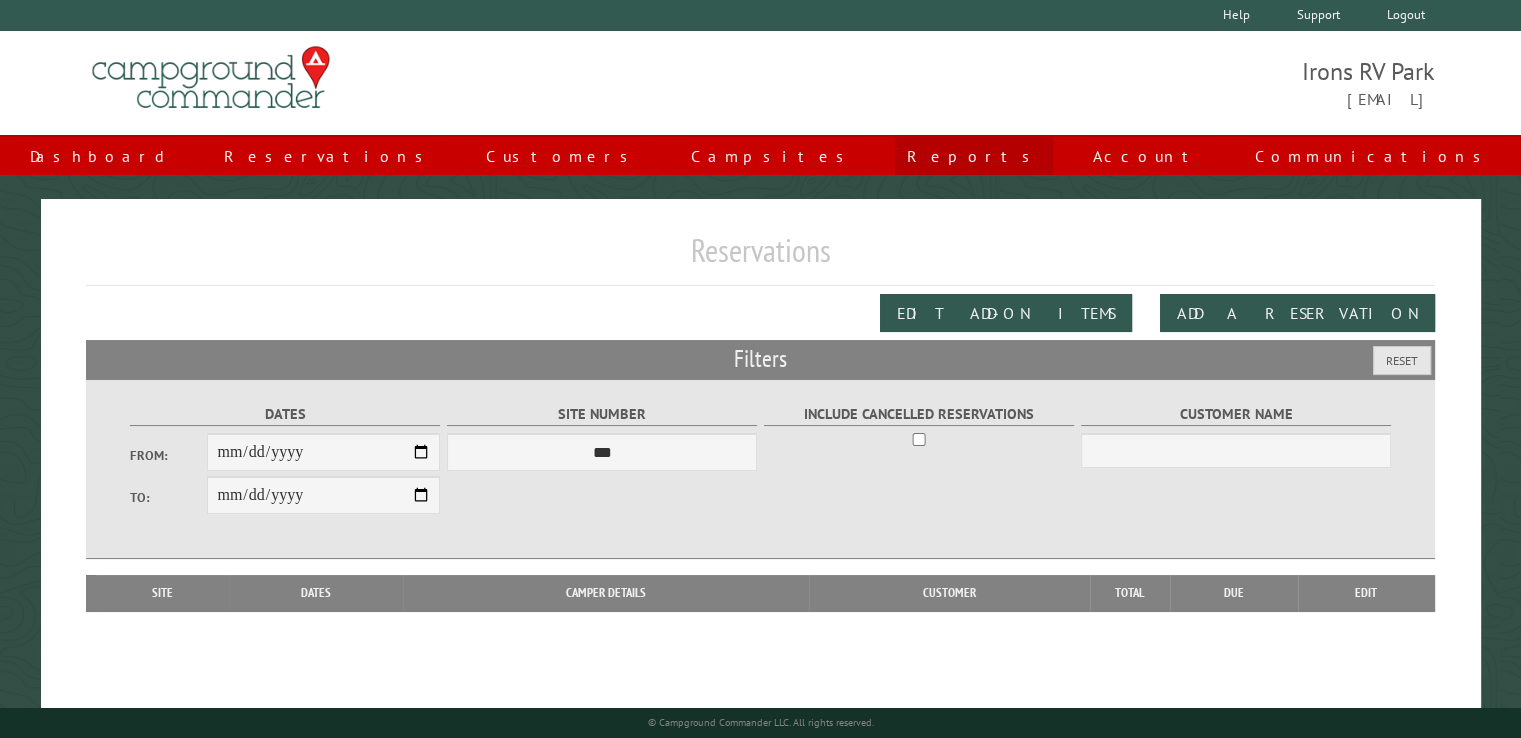click on "Reports" at bounding box center (974, 156) 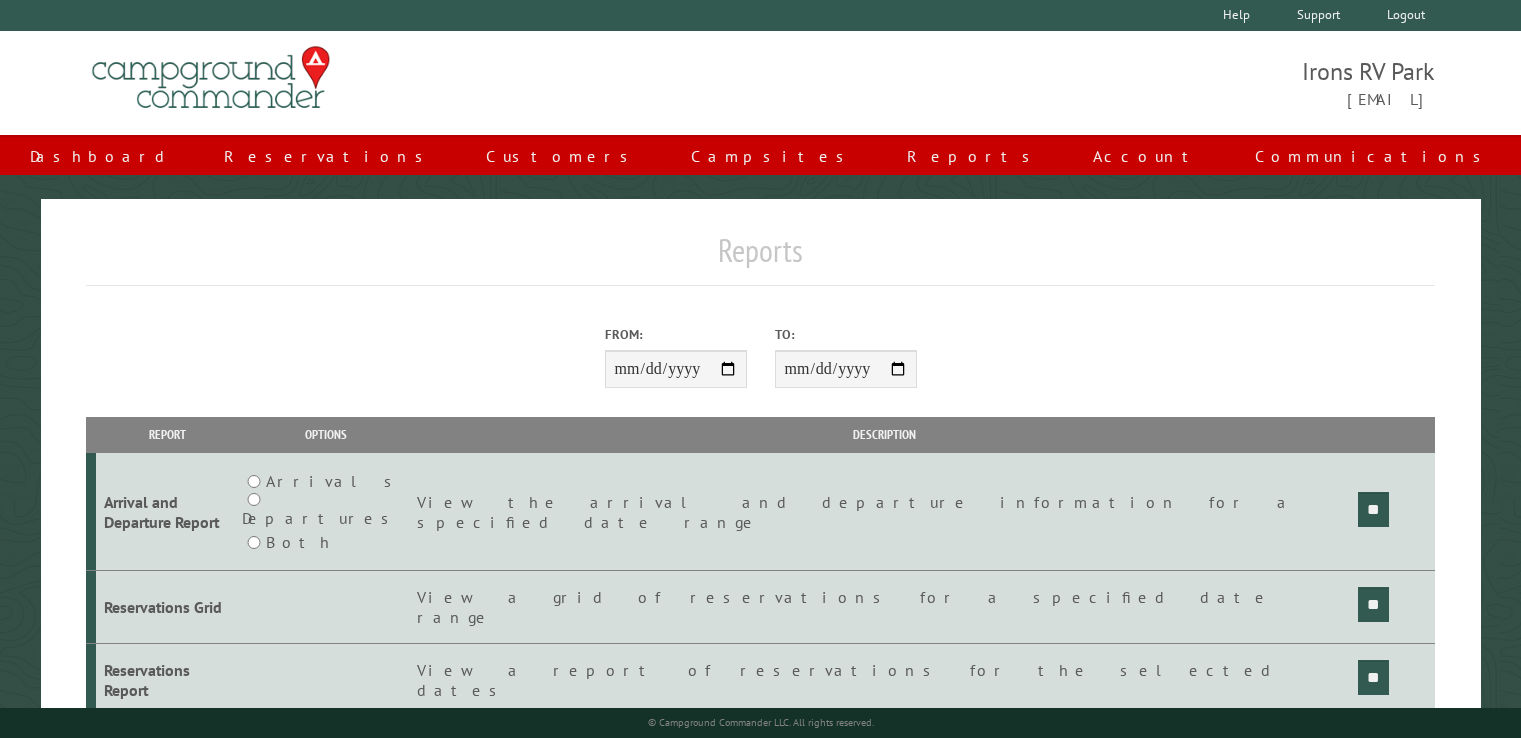 scroll, scrollTop: 0, scrollLeft: 0, axis: both 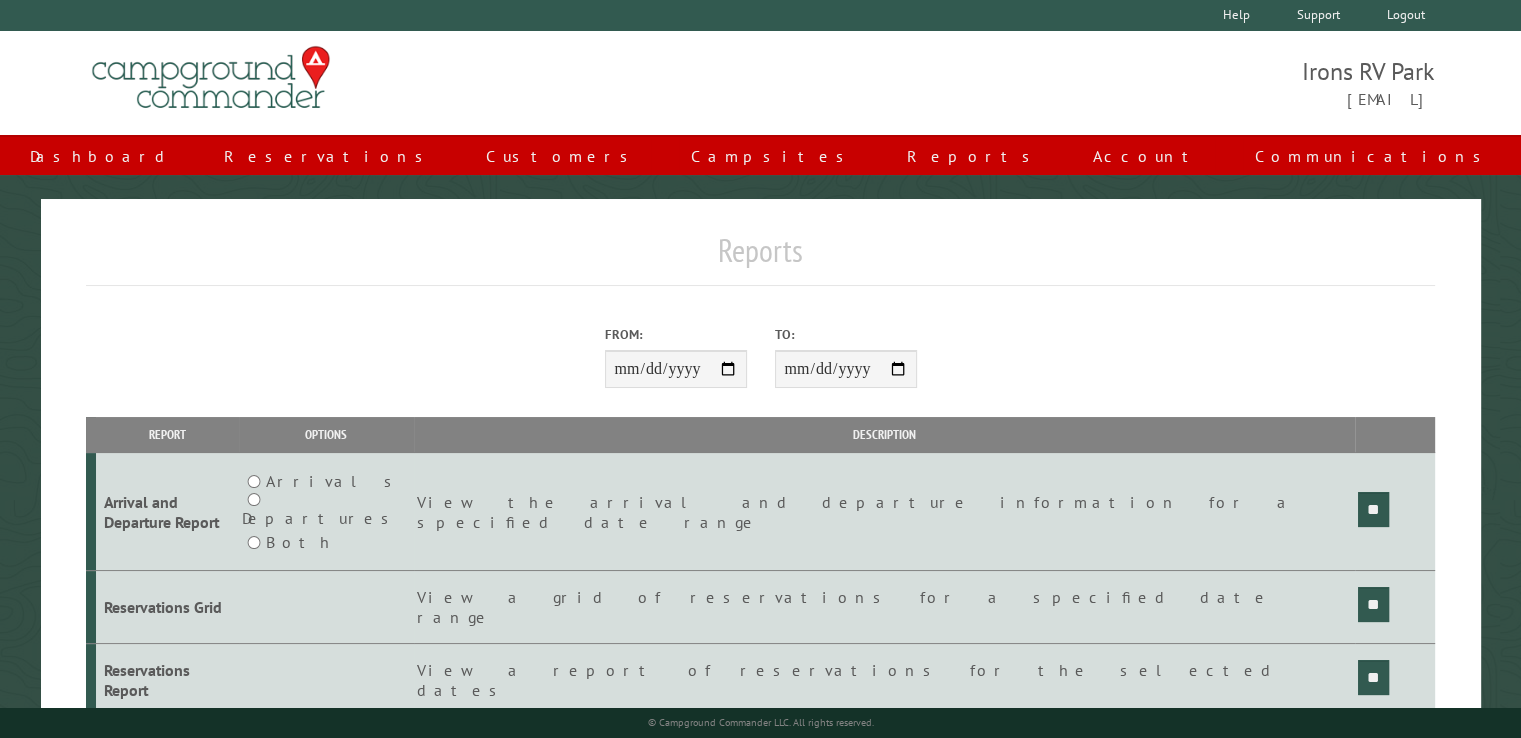 type on "**********" 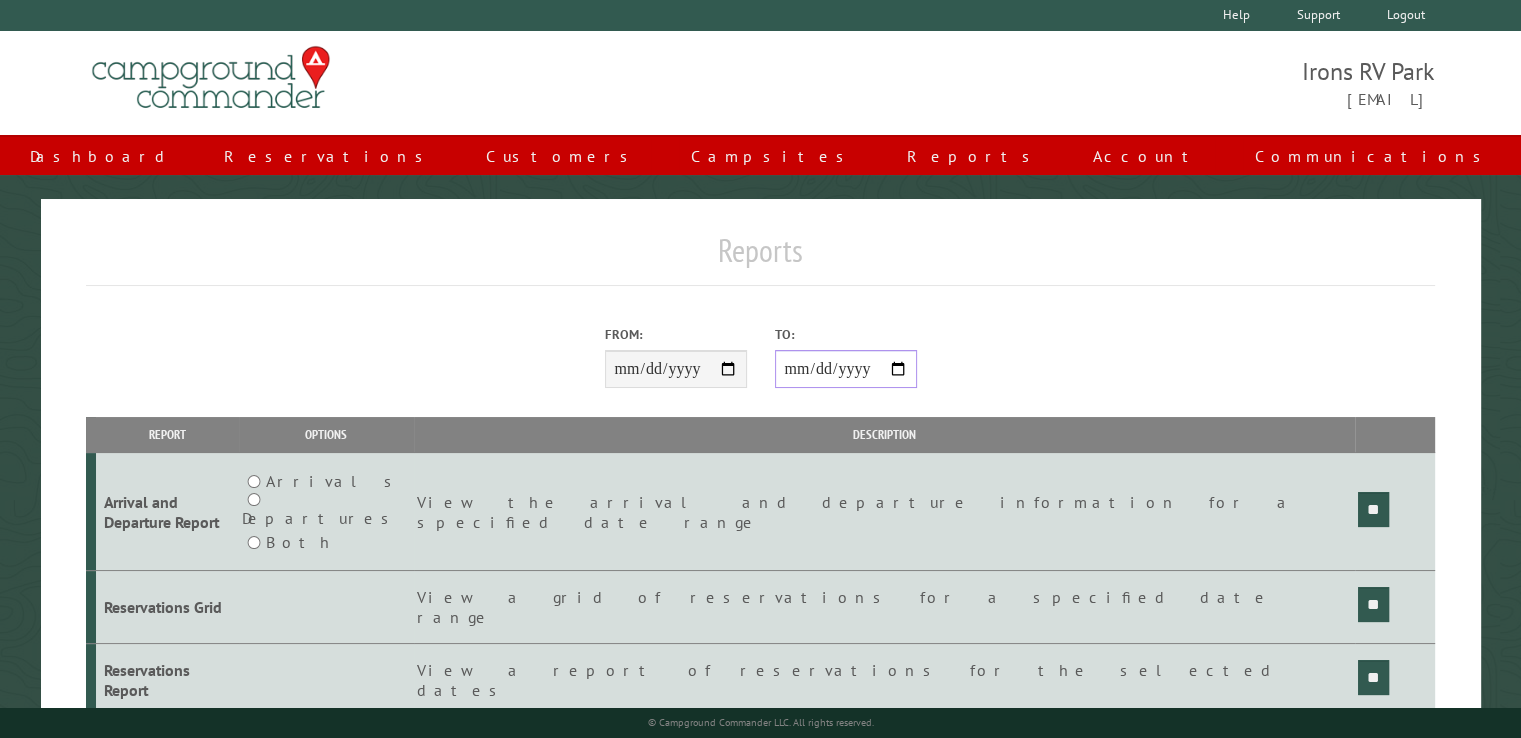 drag, startPoint x: 800, startPoint y: 373, endPoint x: 848, endPoint y: 388, distance: 50.289165 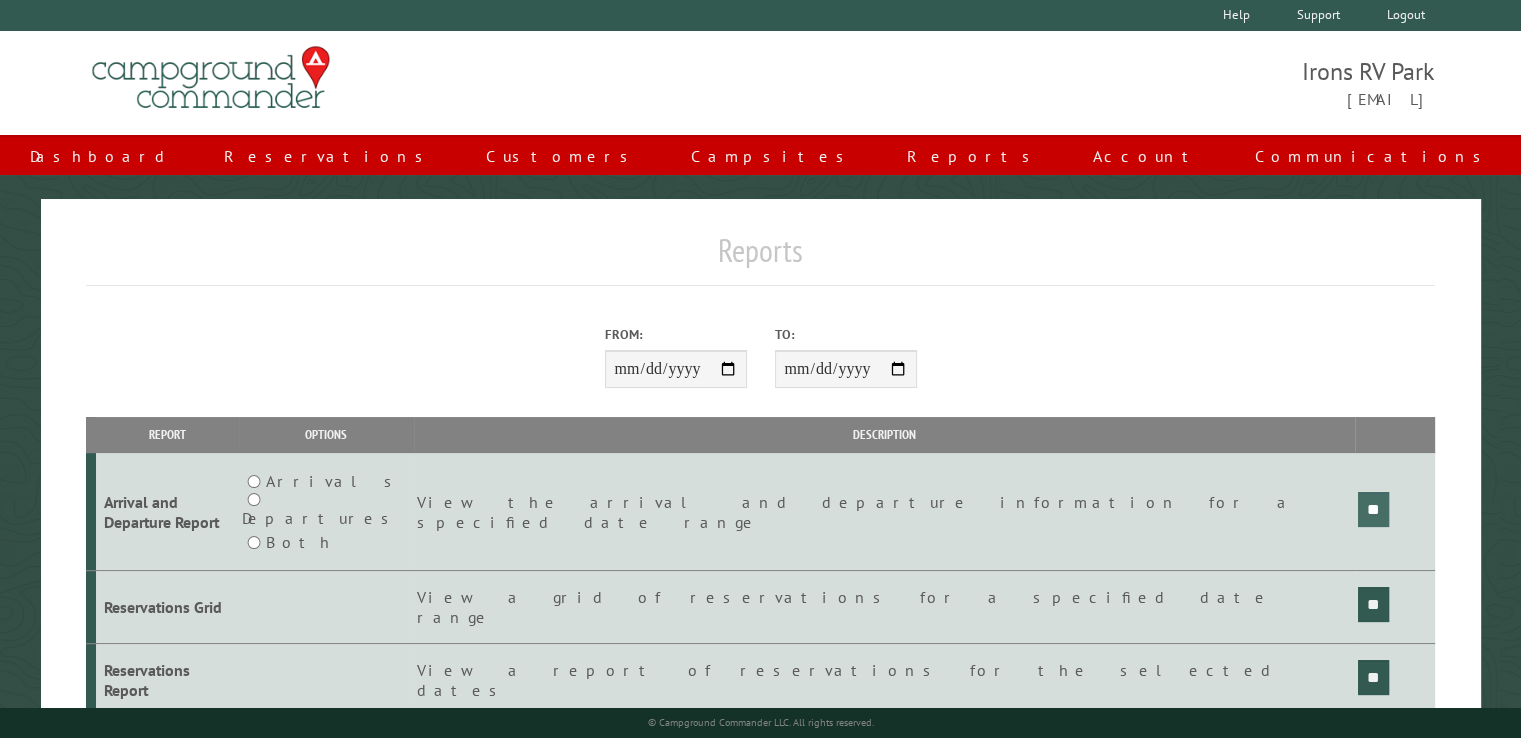 click on "**" at bounding box center [1373, 509] 